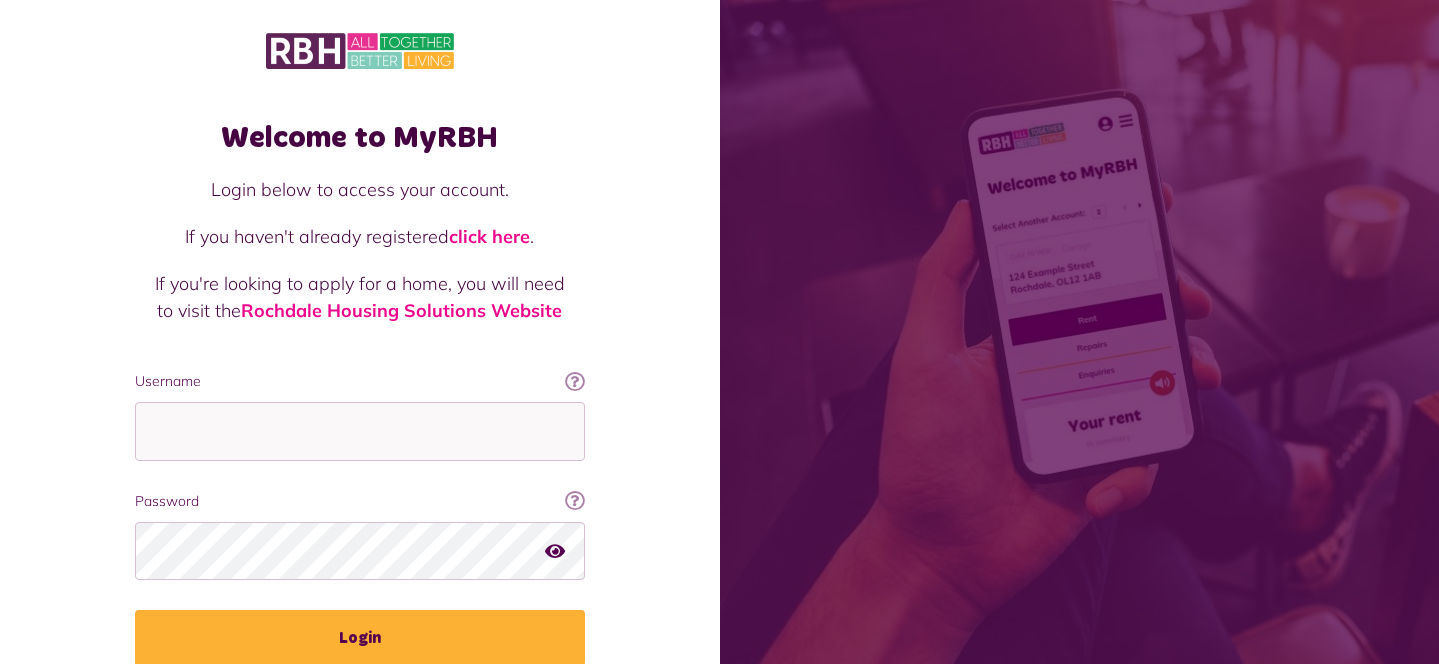 scroll, scrollTop: 0, scrollLeft: 0, axis: both 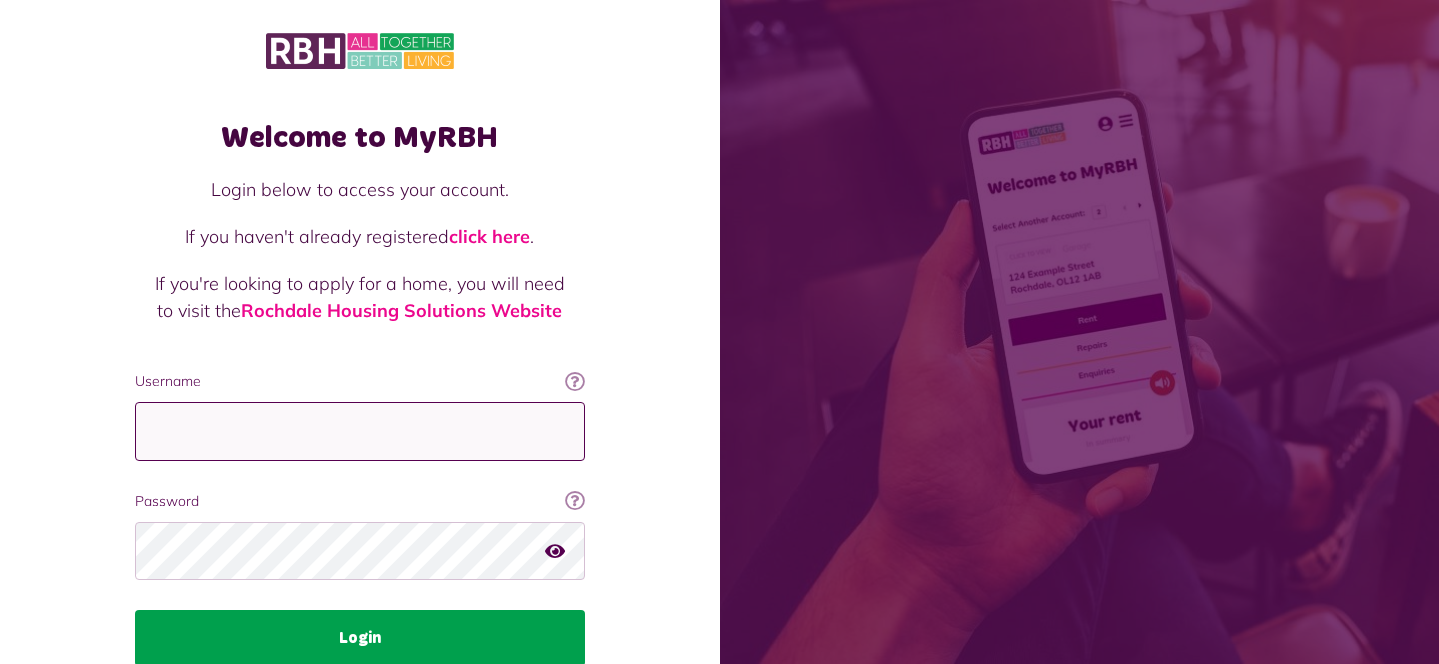 type on "**********" 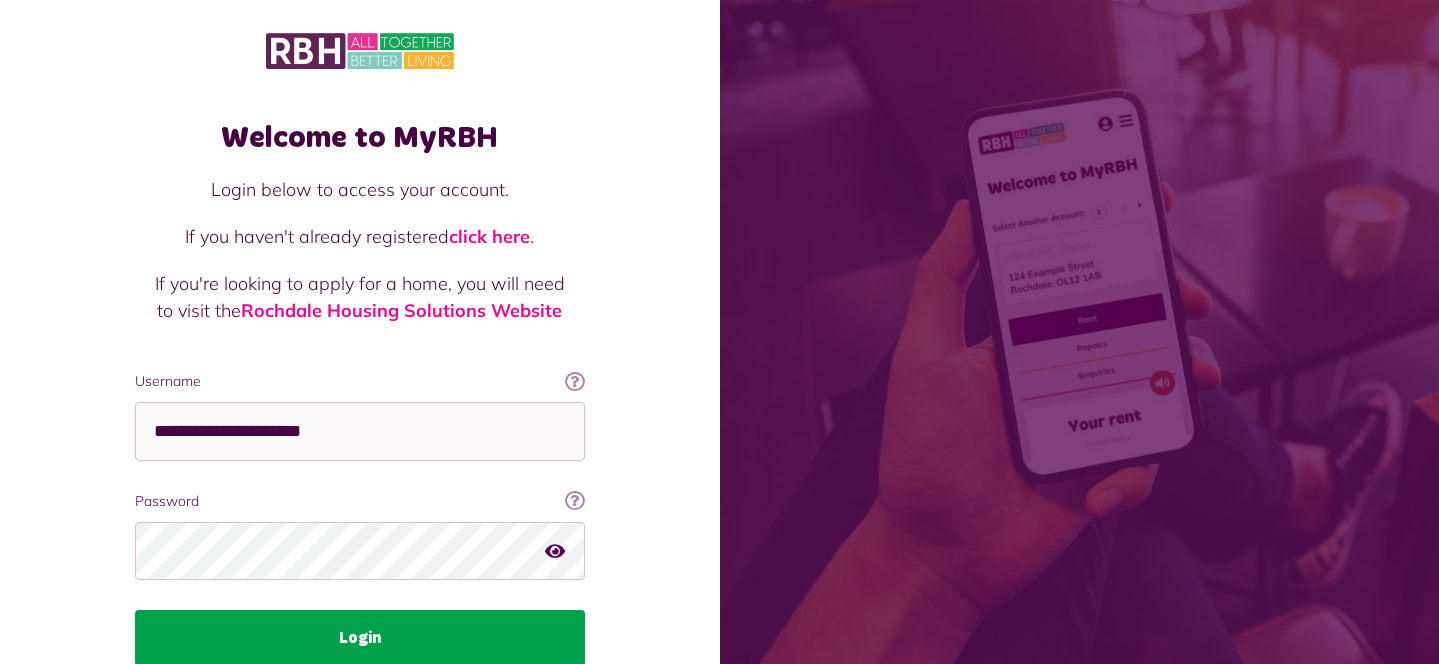 click on "Login" at bounding box center (360, 638) 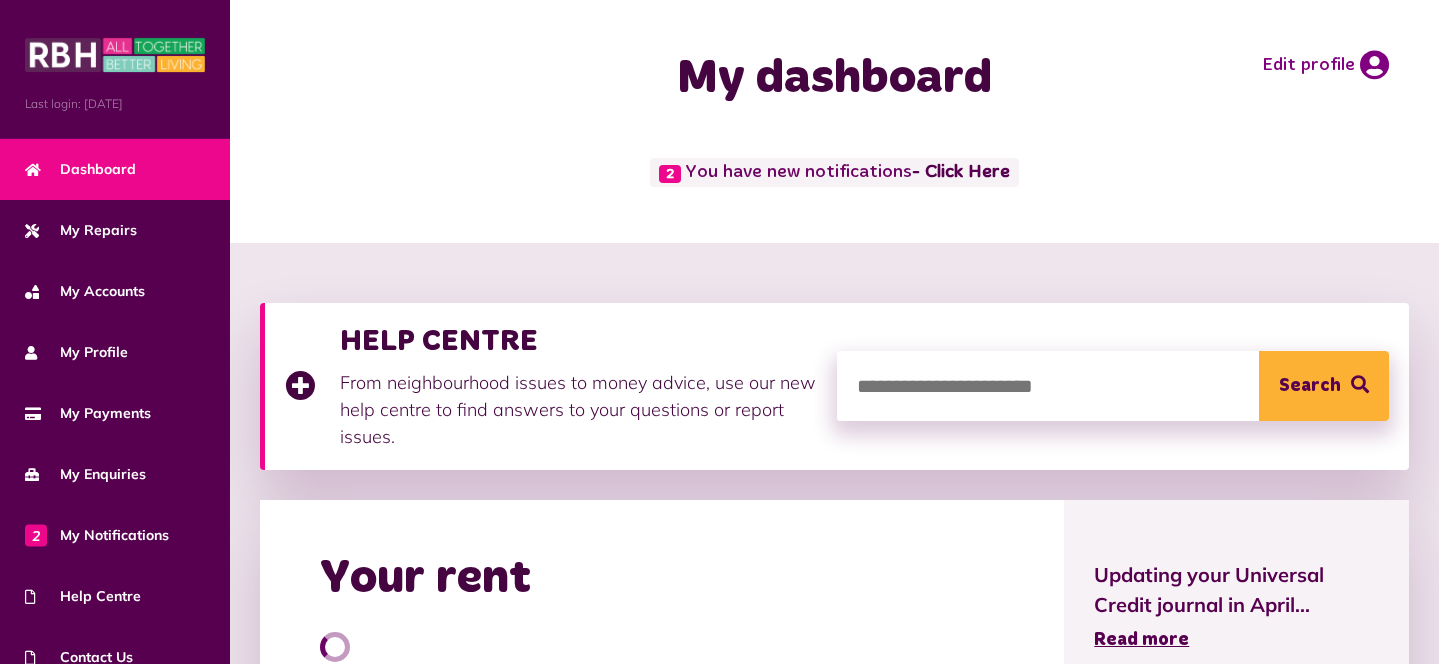 scroll, scrollTop: 0, scrollLeft: 0, axis: both 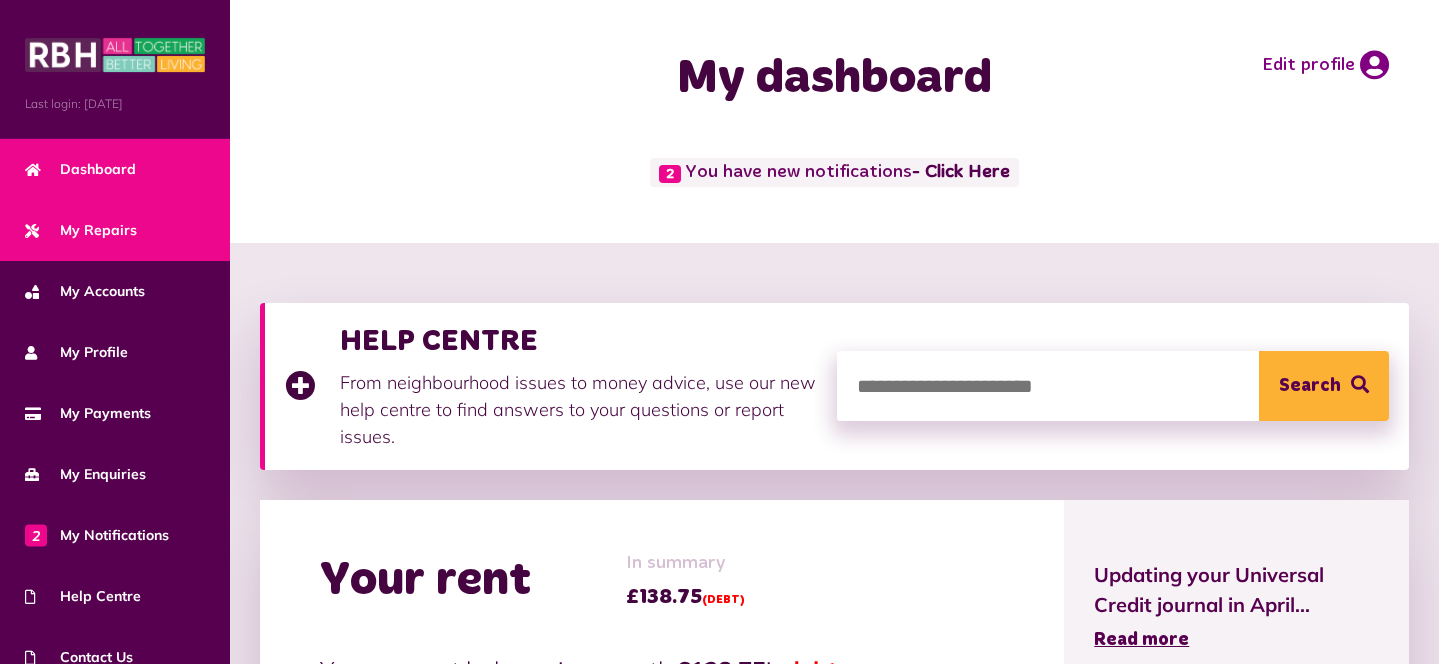 click on "My Repairs" at bounding box center [81, 230] 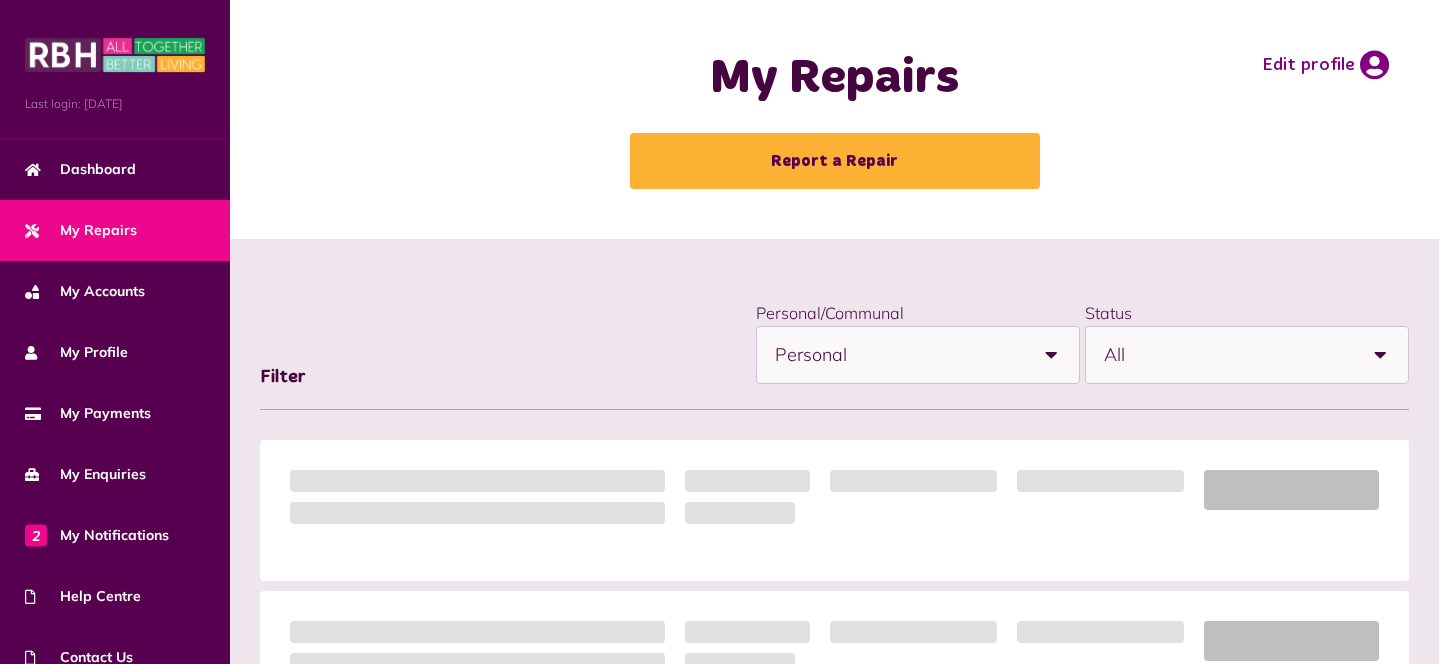scroll, scrollTop: 0, scrollLeft: 0, axis: both 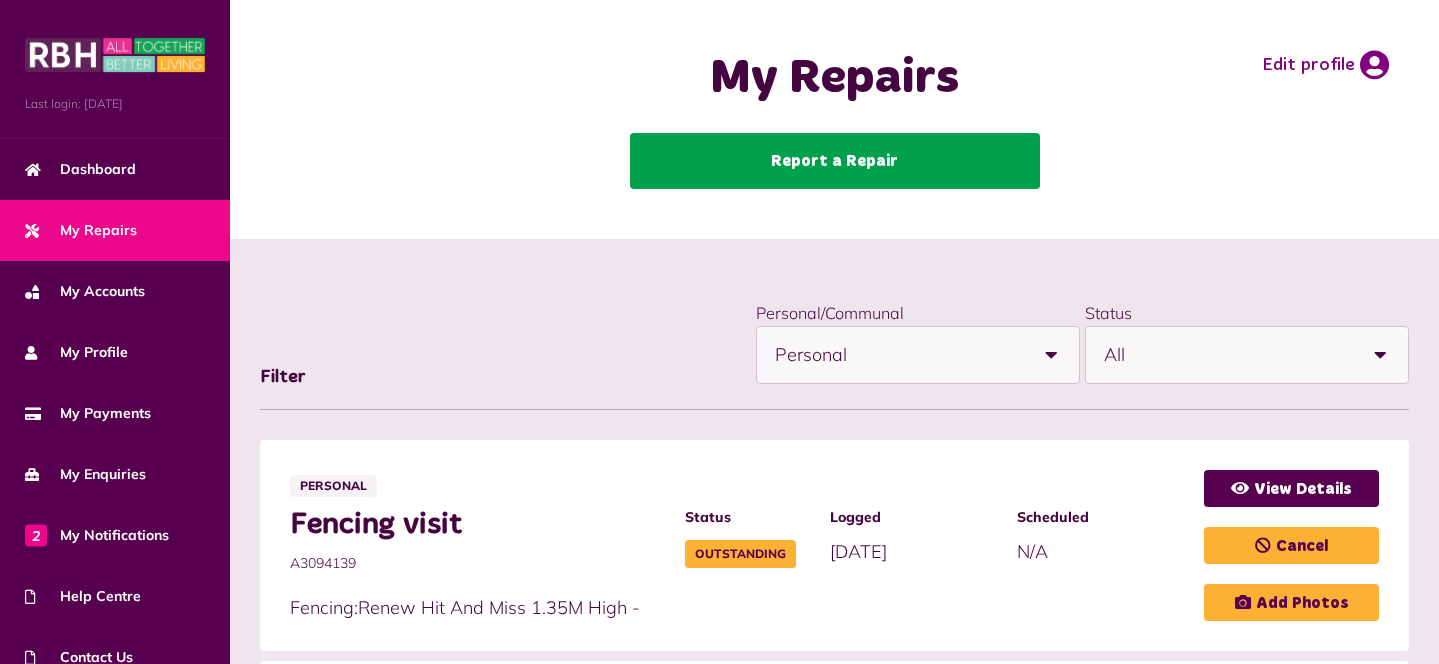 click on "Report a Repair" at bounding box center (835, 161) 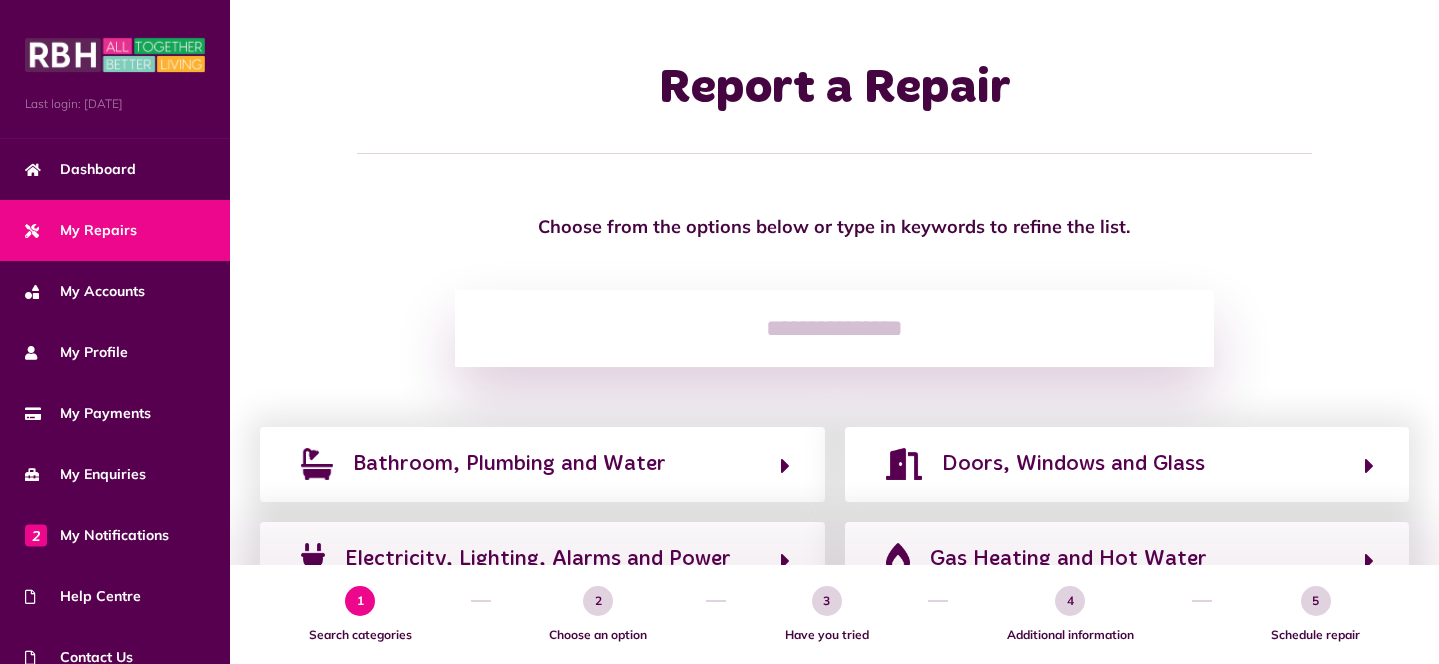 scroll, scrollTop: 0, scrollLeft: 0, axis: both 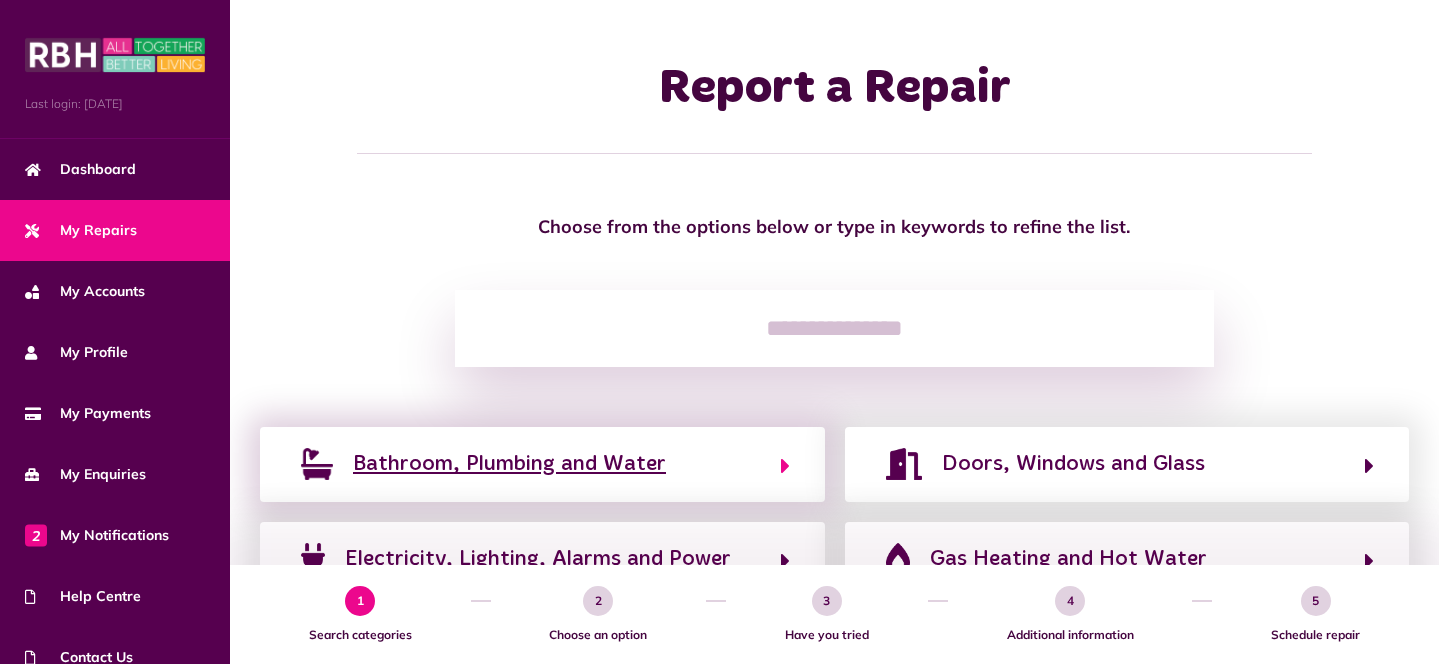 click on "Bathroom, Plumbing and Water" 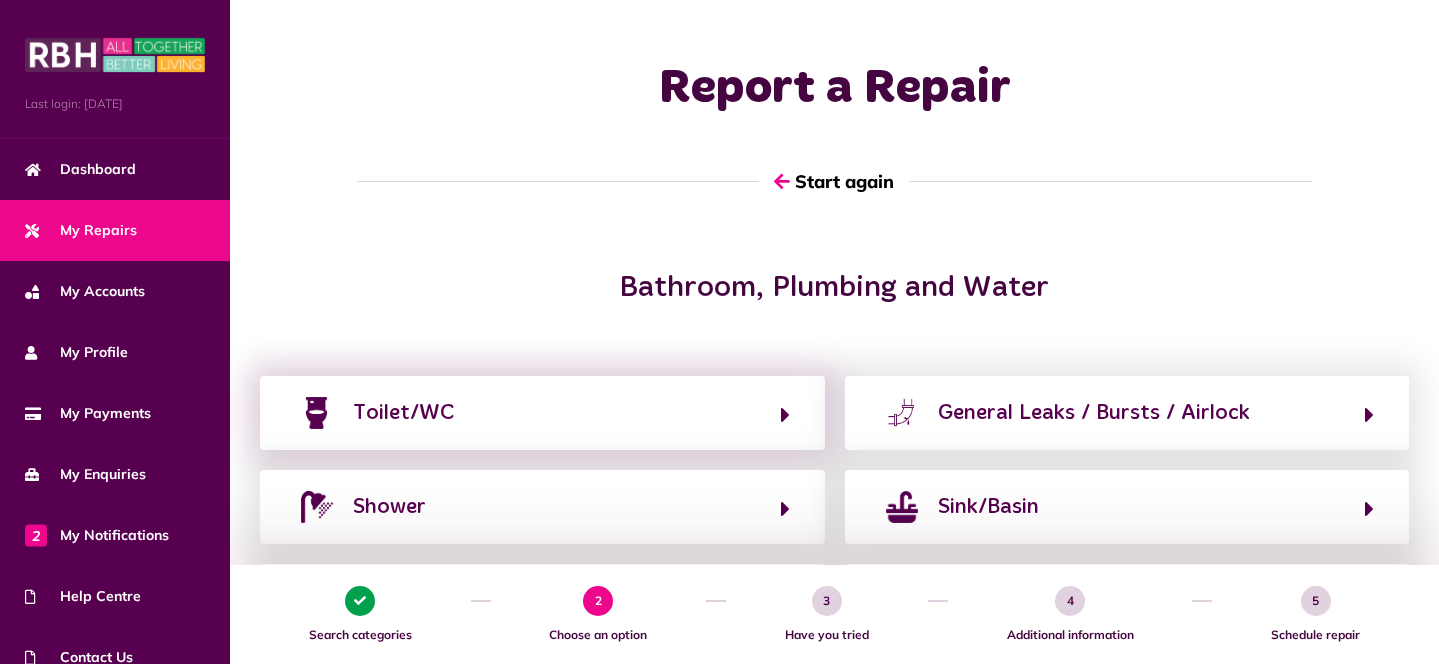 click on "Toilet/WC" 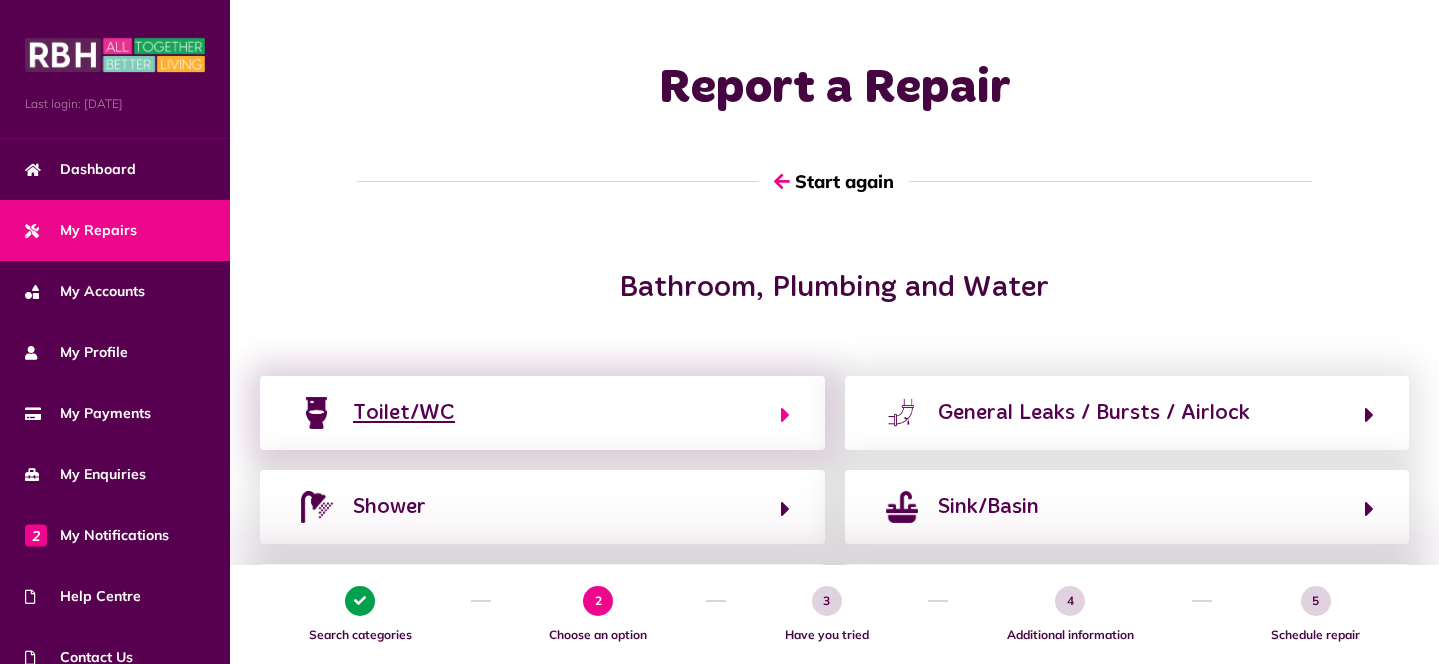 click on "Toilet/WC" 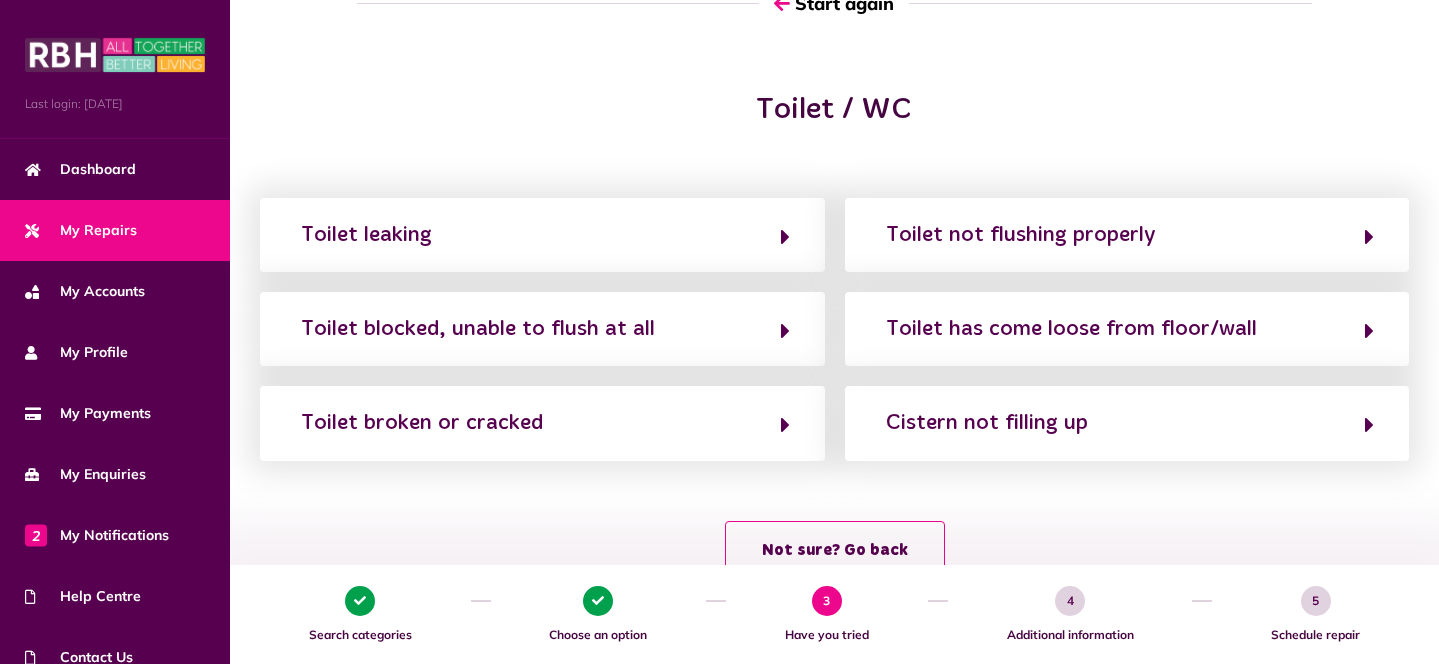 scroll, scrollTop: 179, scrollLeft: 0, axis: vertical 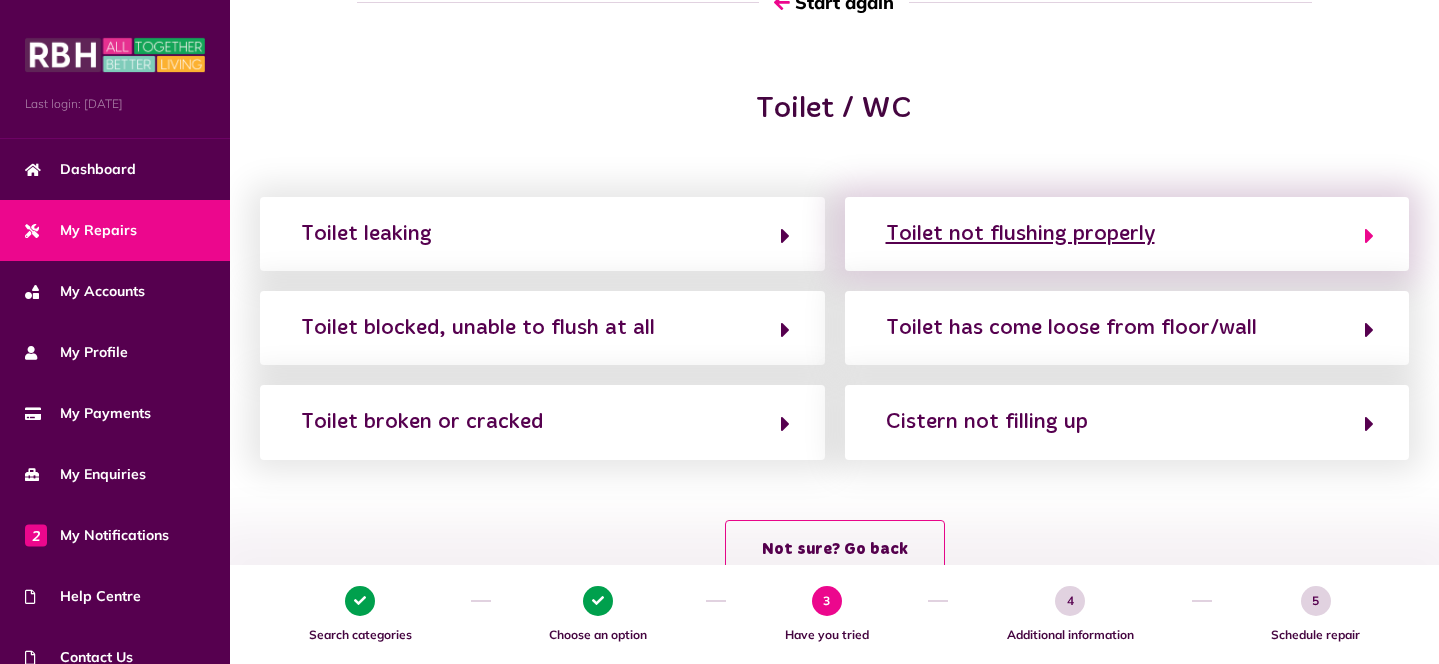 click on "Toilet not flushing properly" 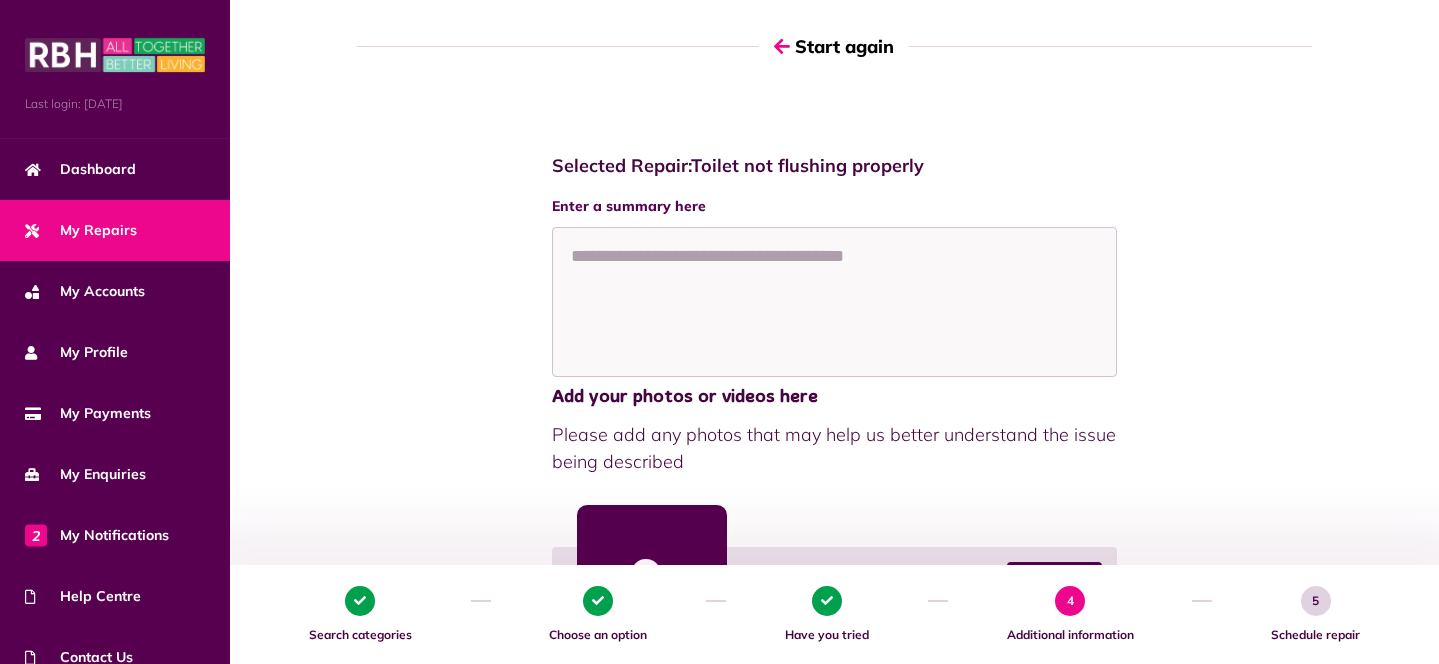 scroll, scrollTop: 143, scrollLeft: 0, axis: vertical 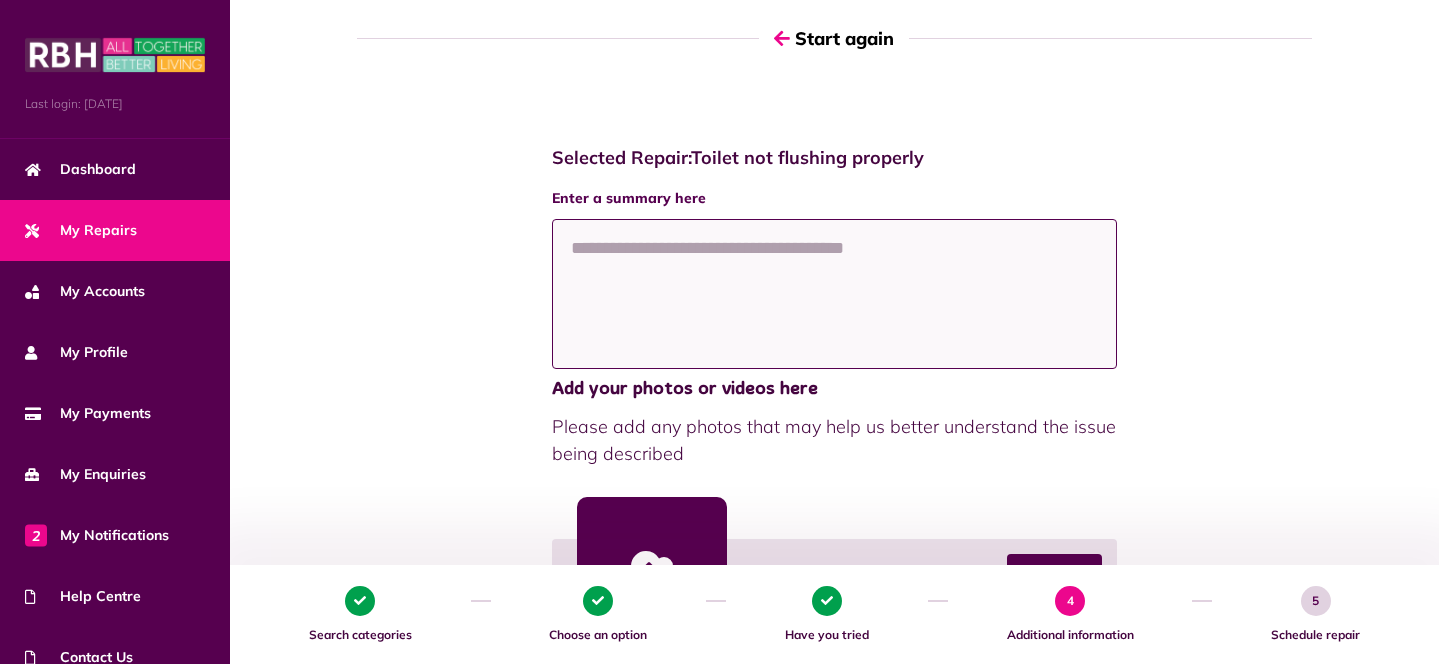 click 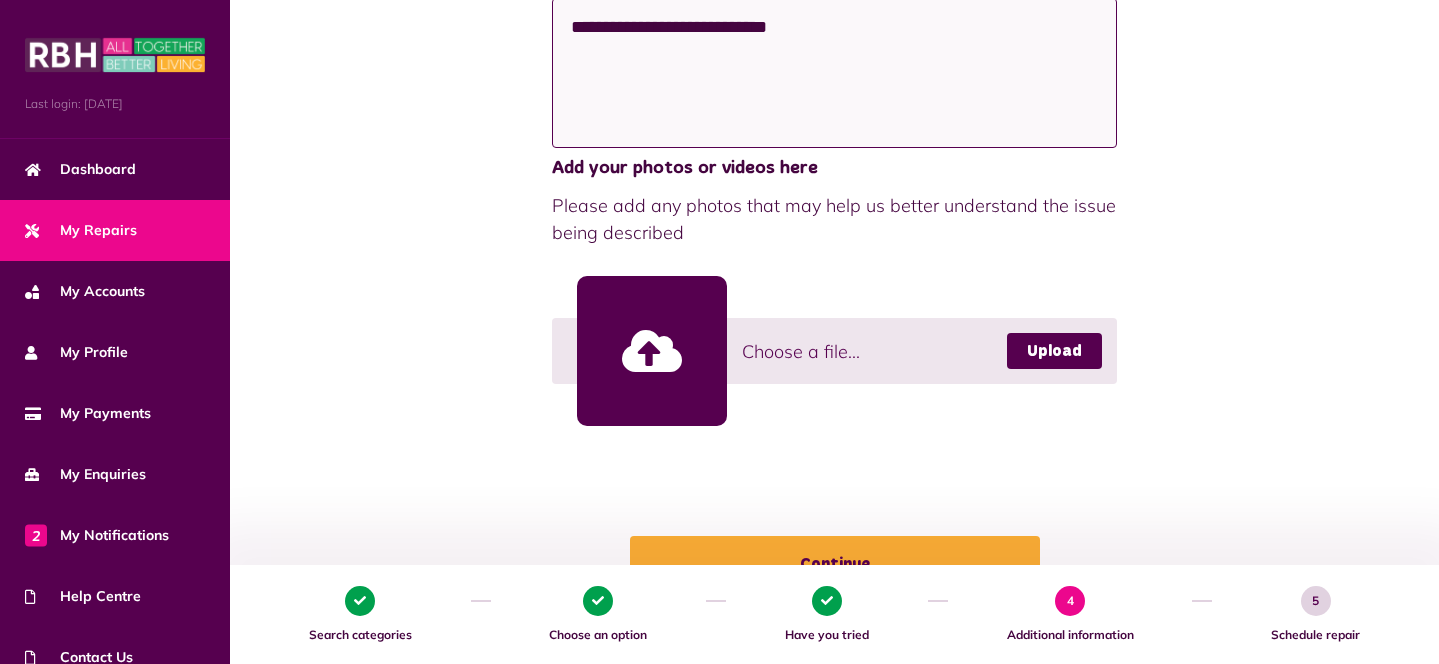 scroll, scrollTop: 560, scrollLeft: 0, axis: vertical 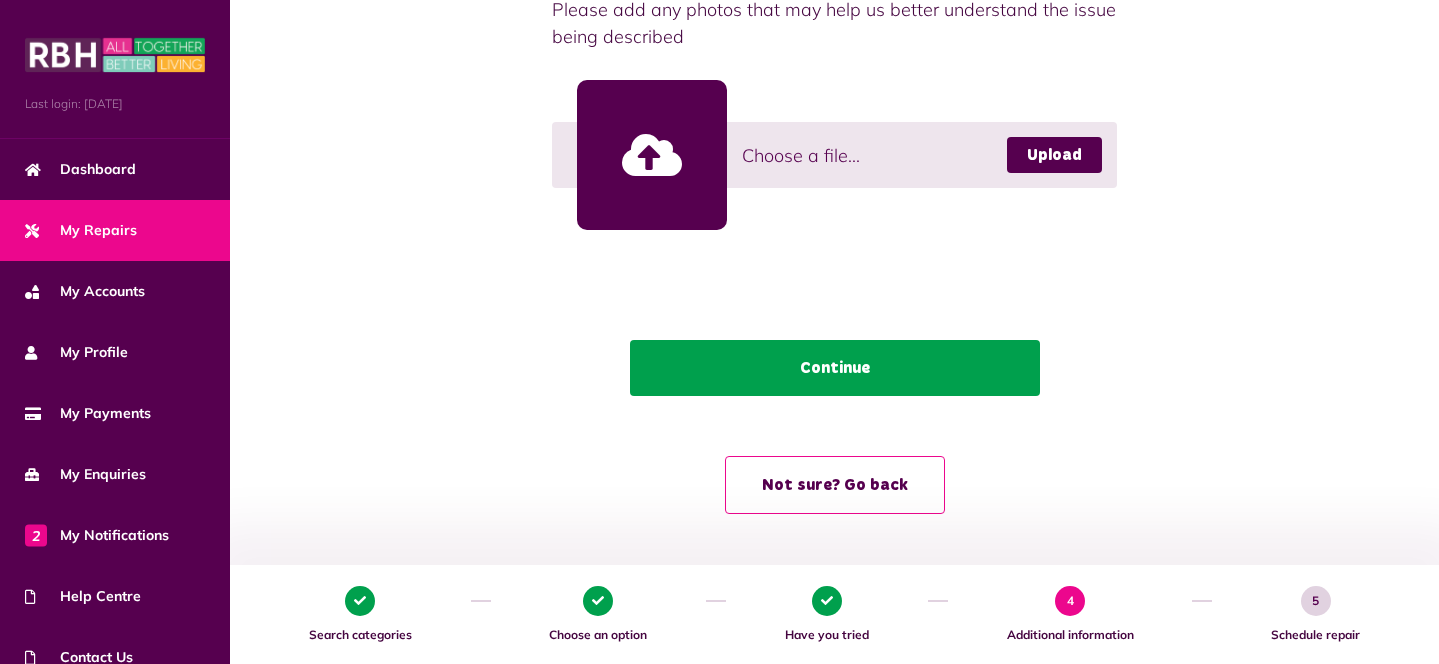 type on "**********" 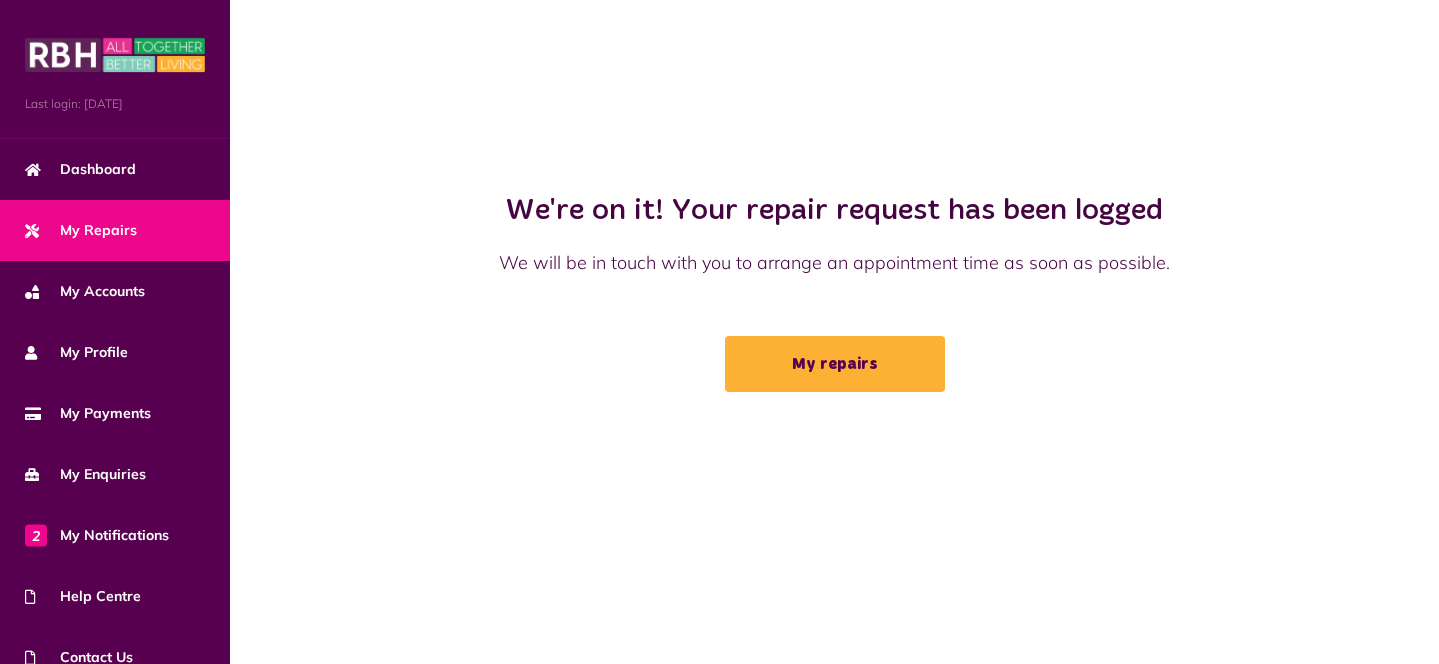 scroll, scrollTop: 0, scrollLeft: 0, axis: both 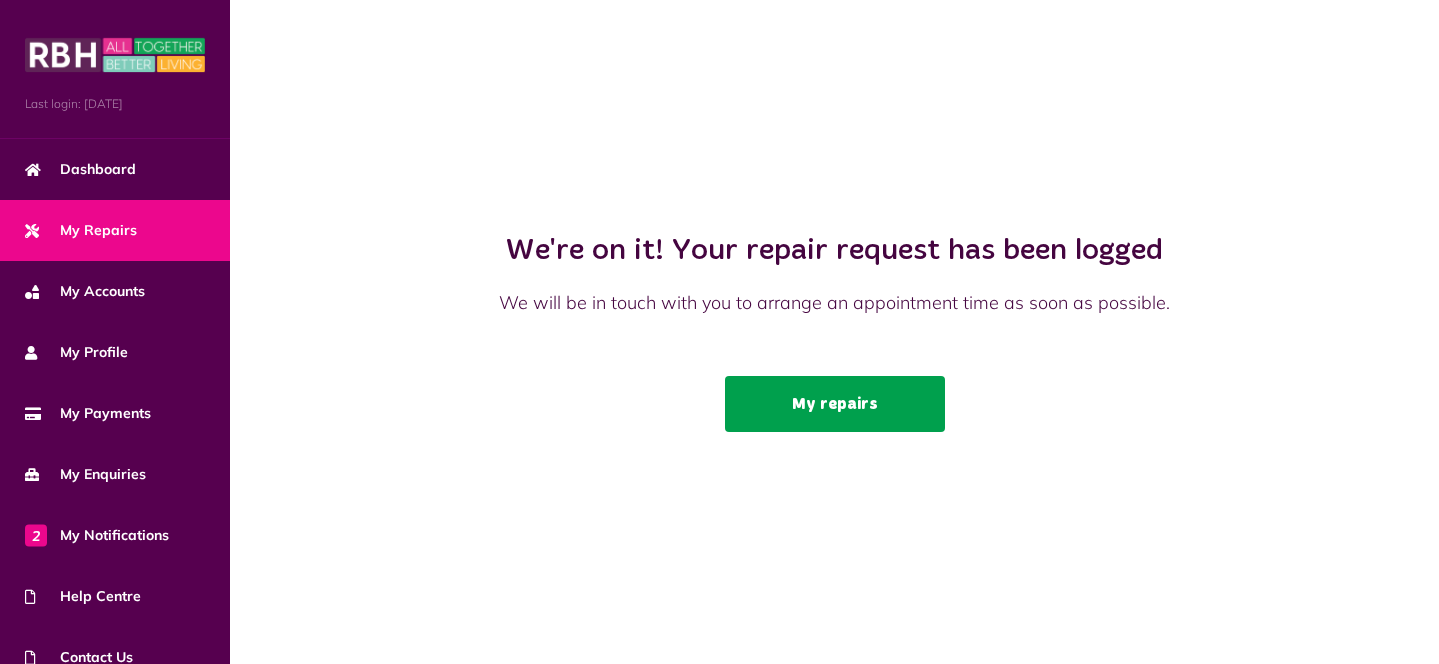 click on "My repairs" 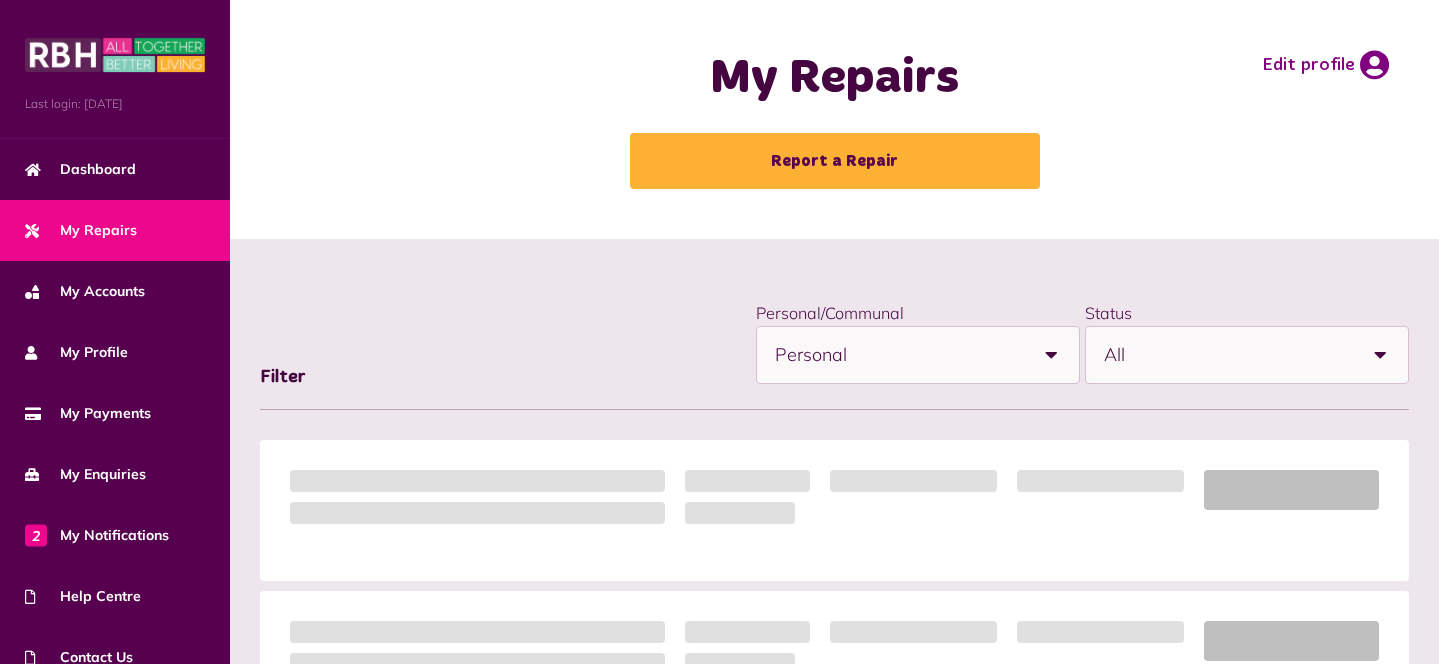scroll, scrollTop: 0, scrollLeft: 0, axis: both 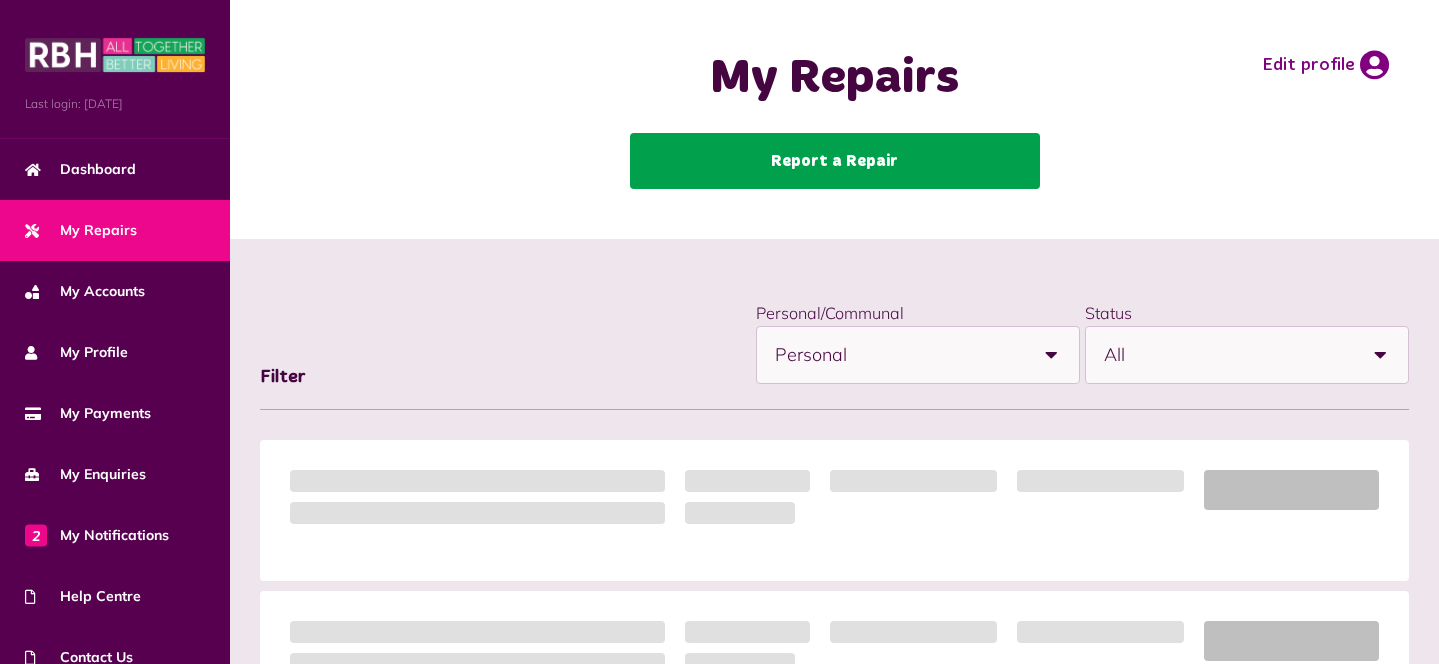 click on "Report a Repair" at bounding box center [835, 161] 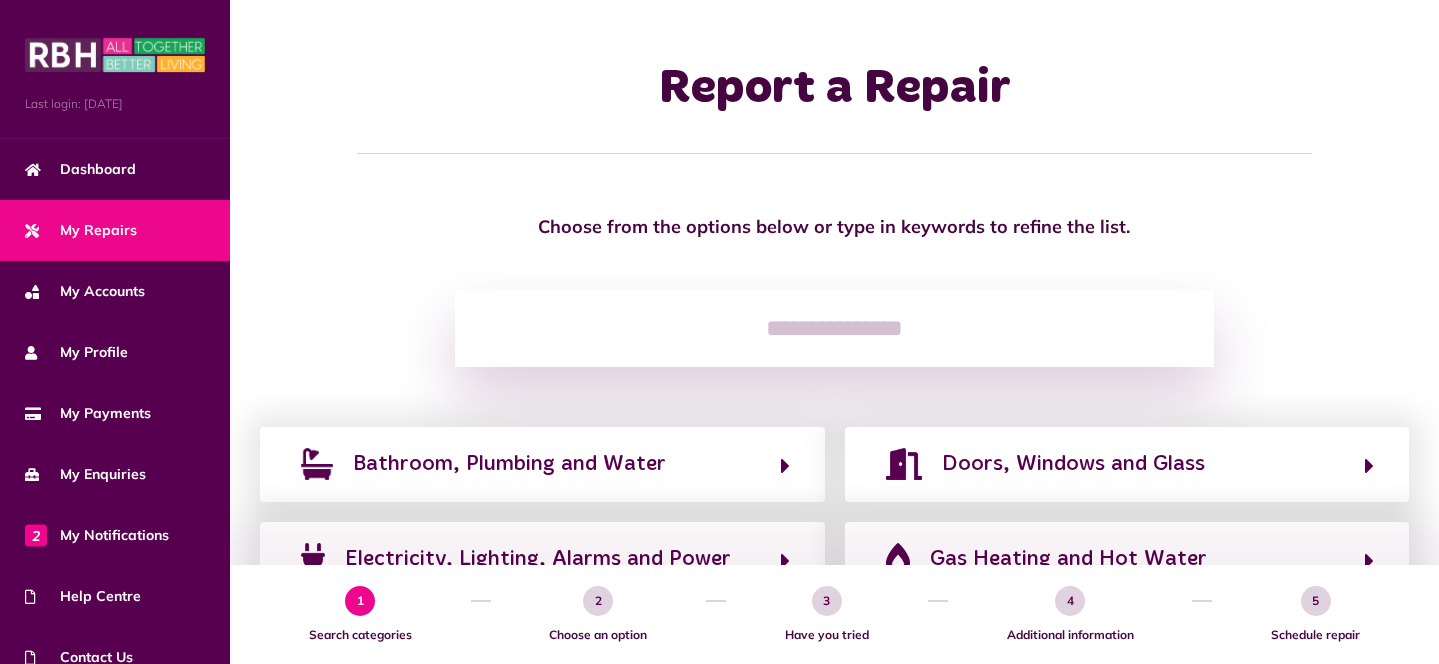 scroll, scrollTop: 0, scrollLeft: 0, axis: both 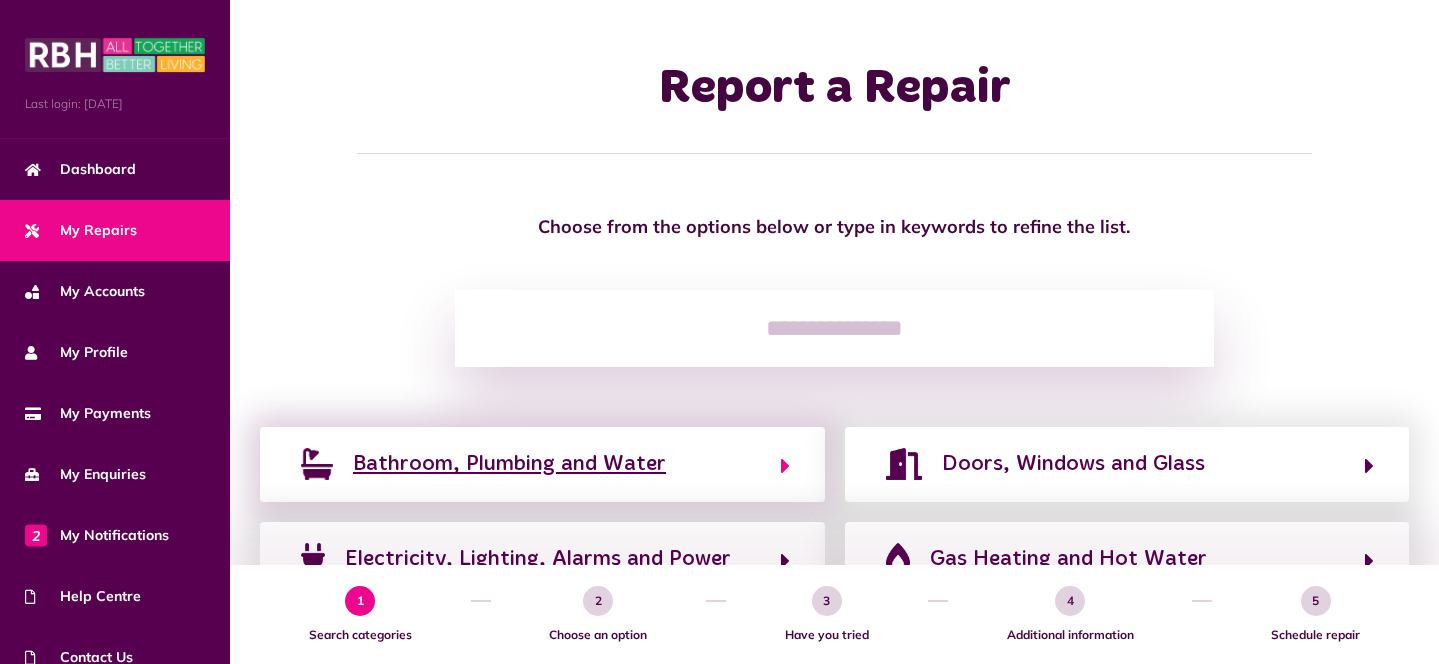 click on "Bathroom, Plumbing and Water" 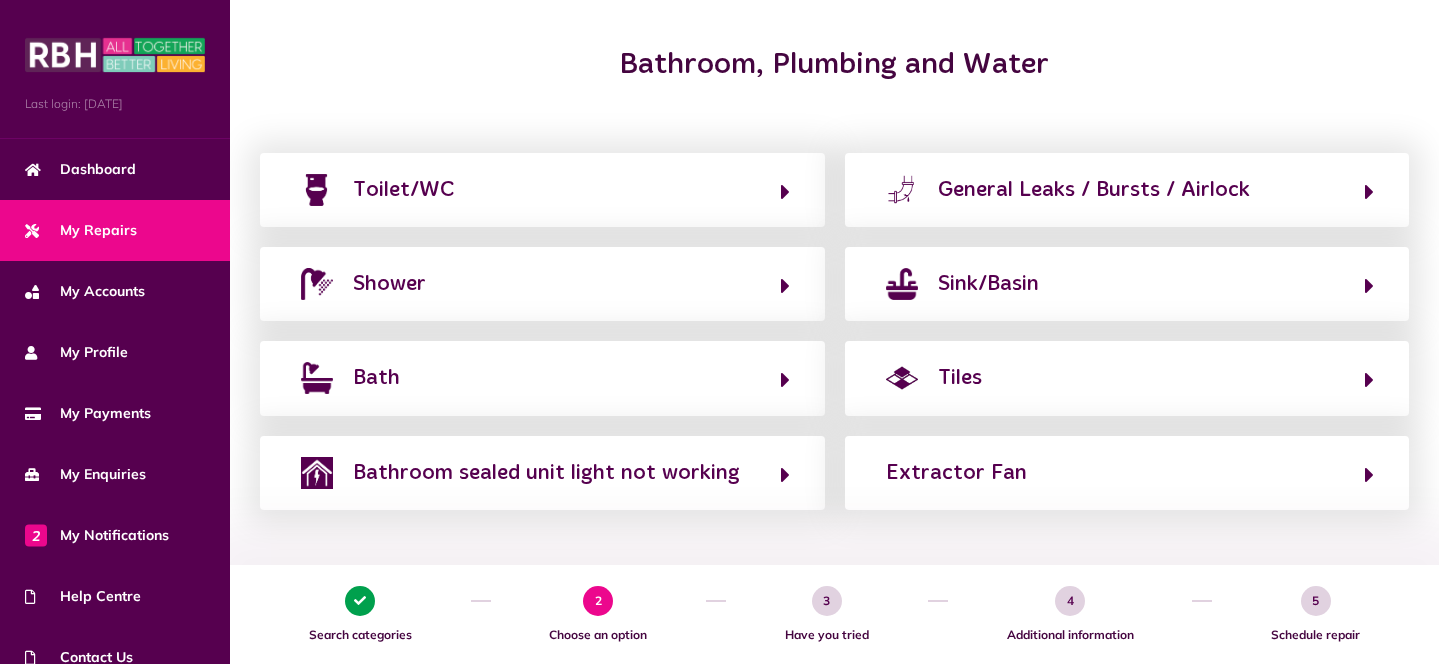 scroll, scrollTop: 224, scrollLeft: 0, axis: vertical 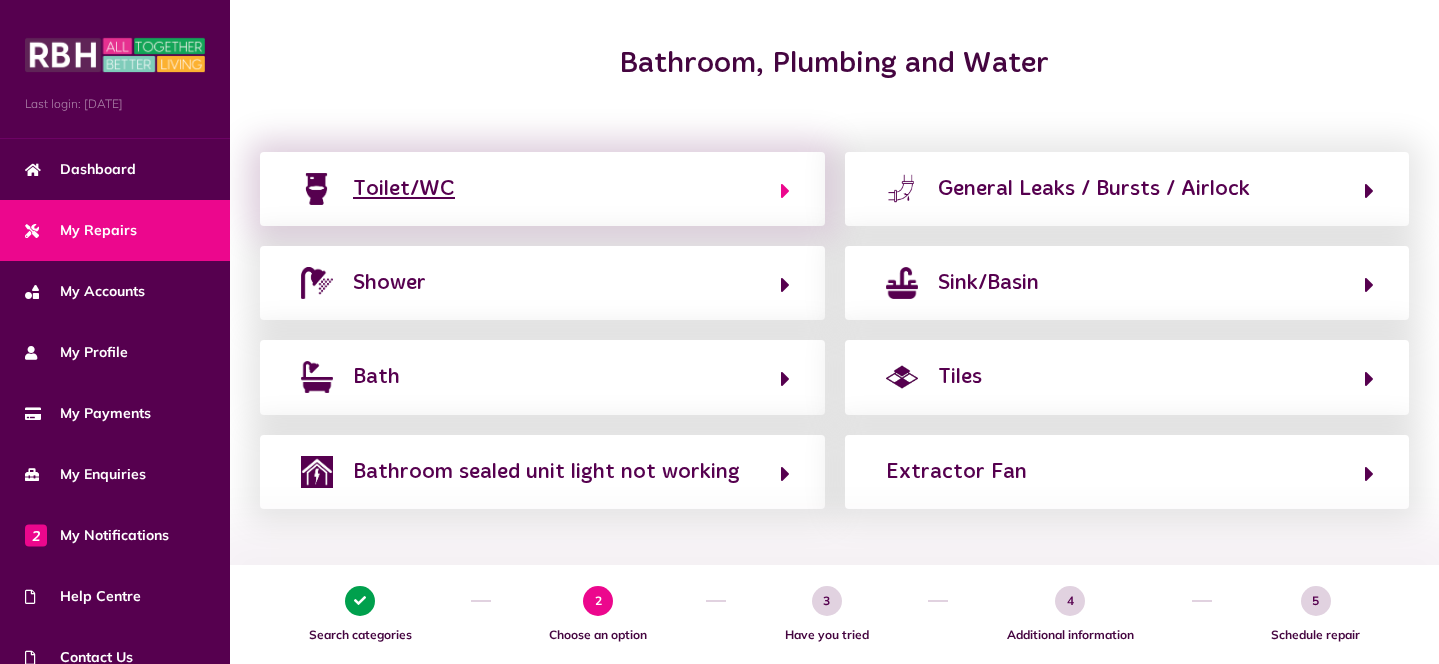 click on "Toilet/WC" 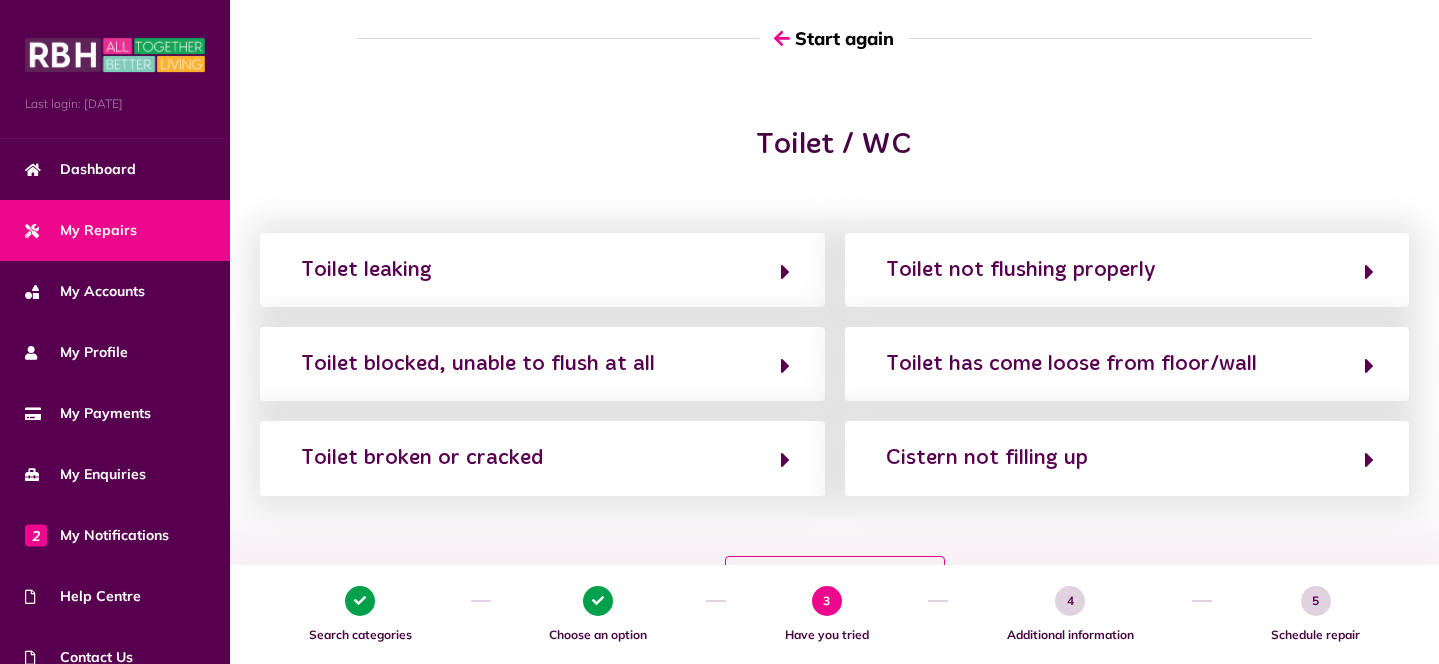 scroll, scrollTop: 243, scrollLeft: 0, axis: vertical 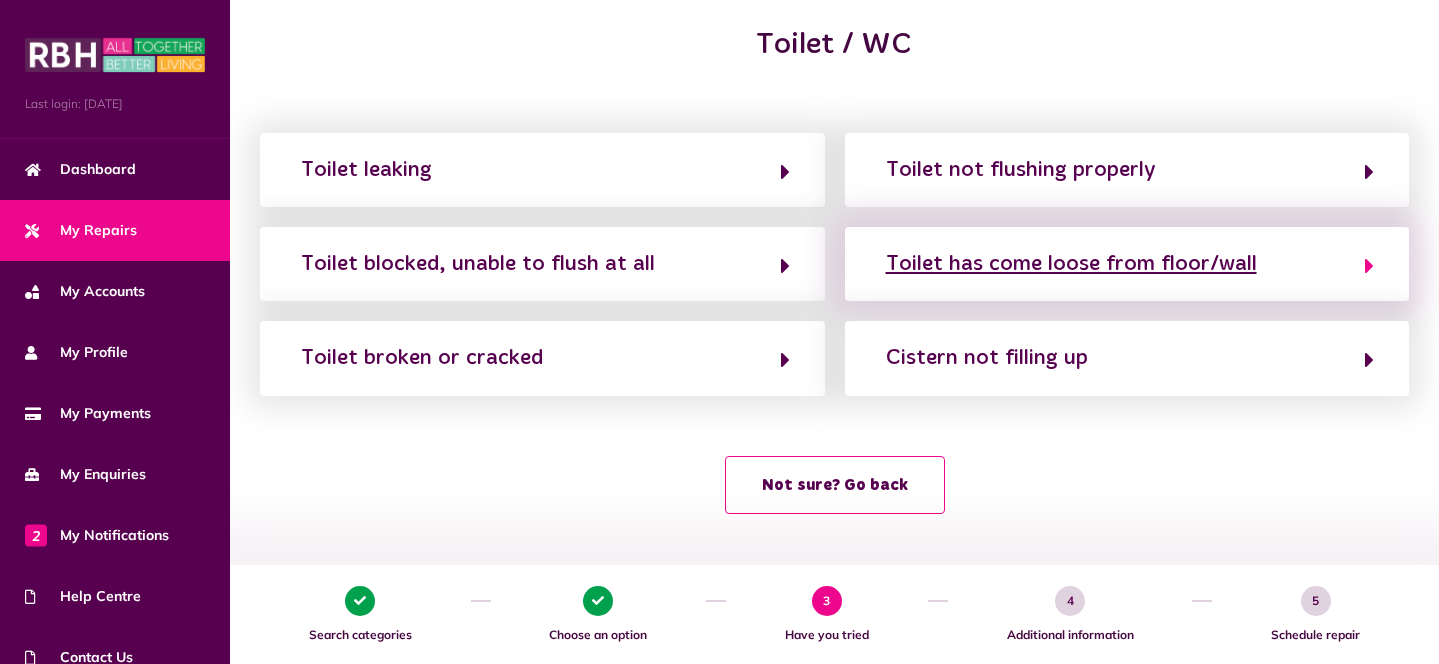 click on "Toilet has come loose from floor/wall" 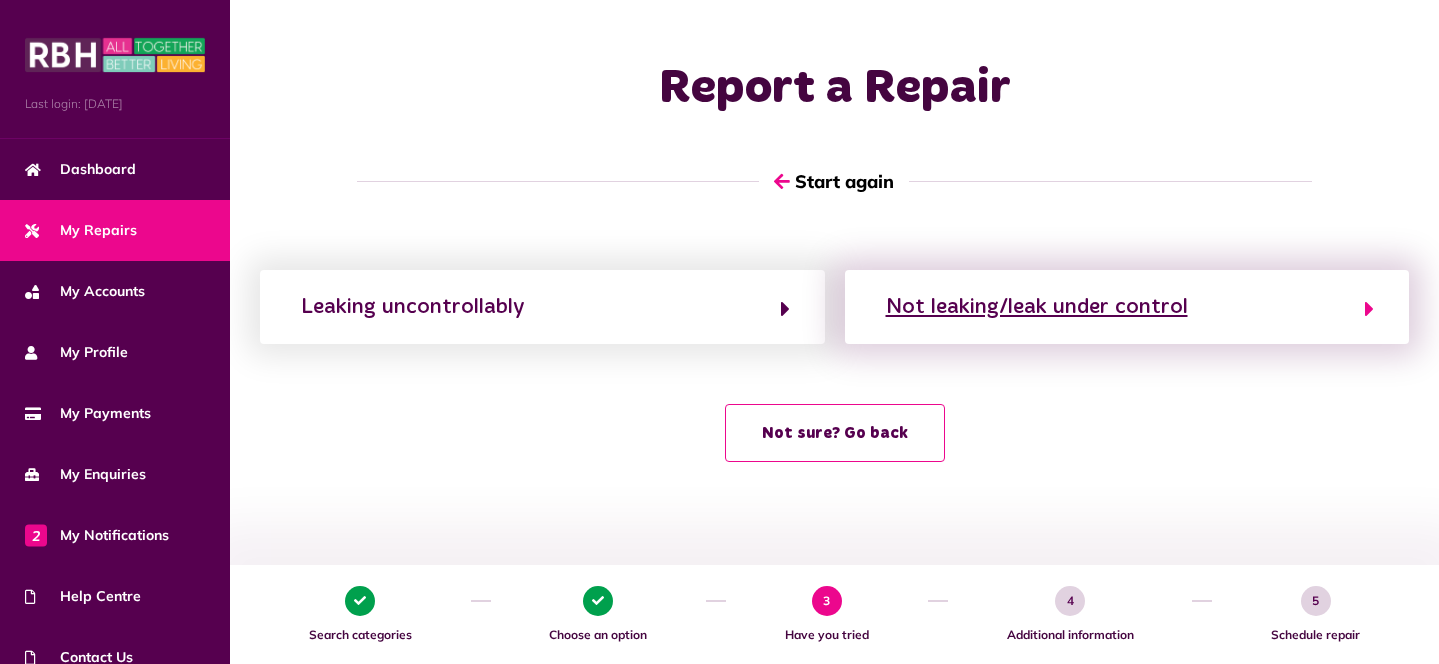 click on "Not leaking/leak under control" 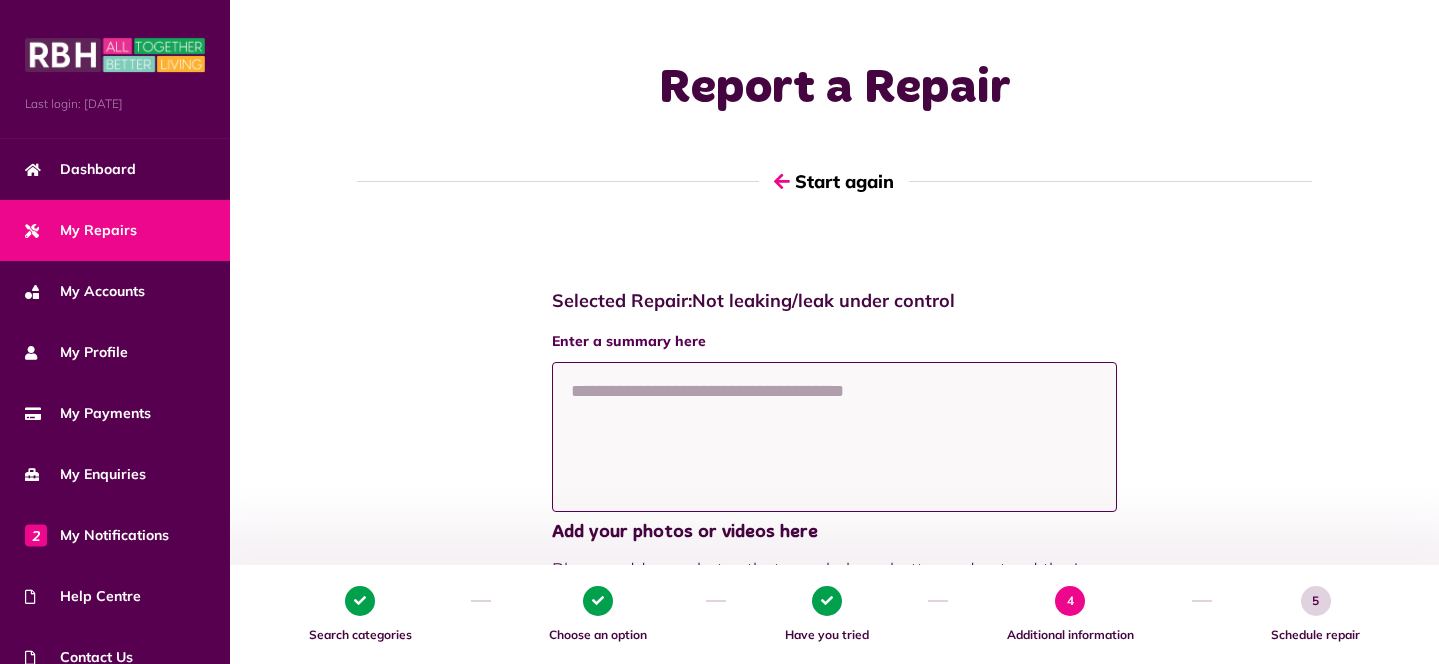 click 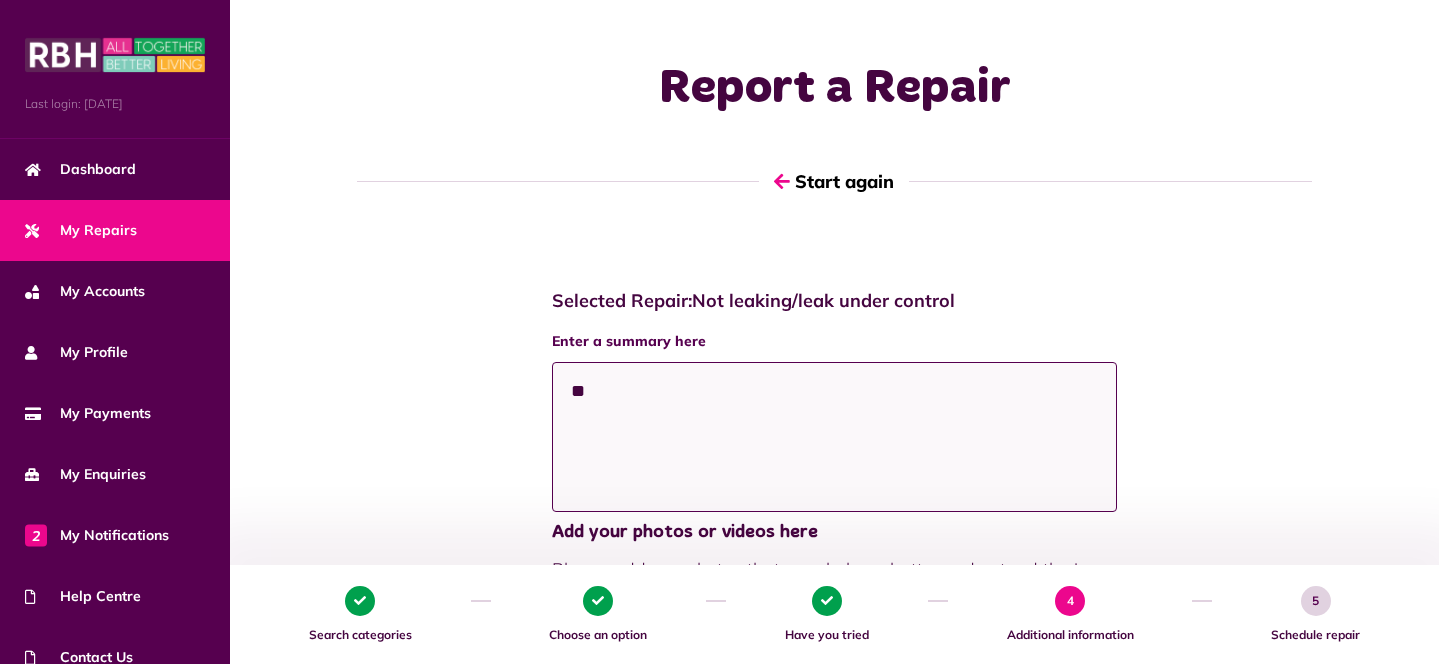 type on "*" 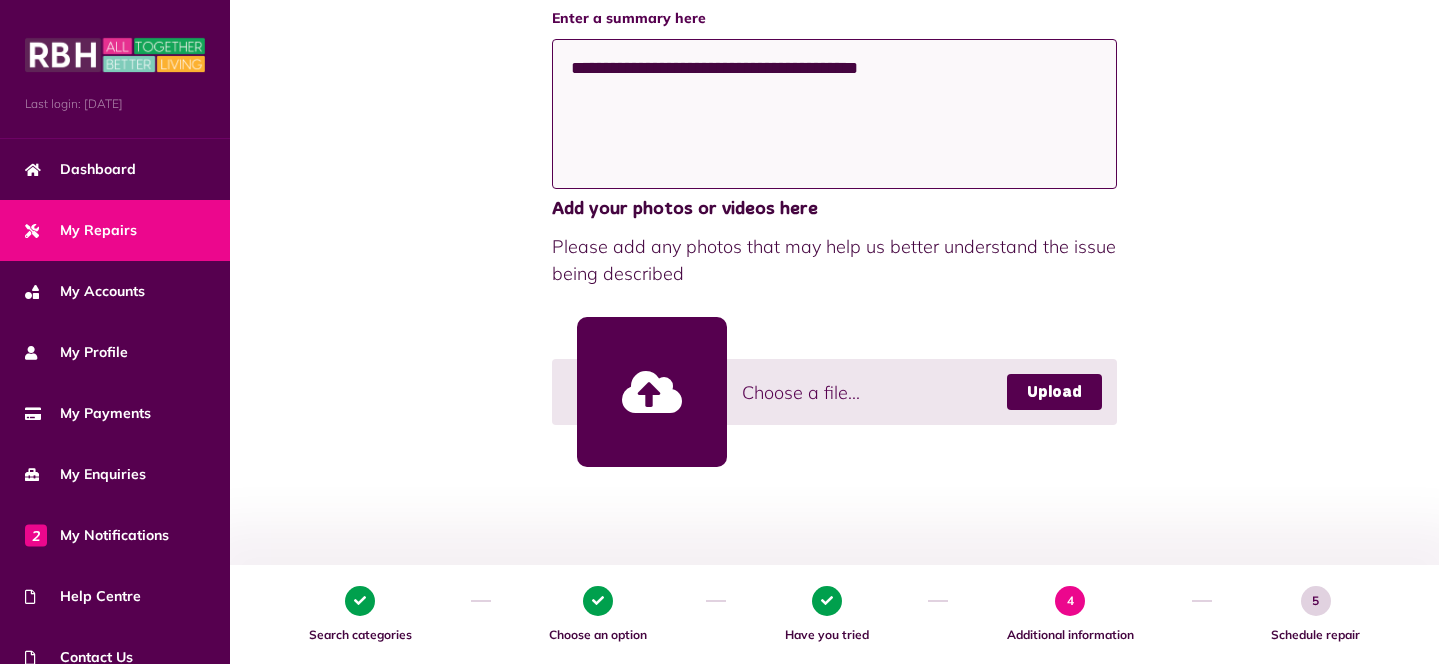 scroll, scrollTop: 560, scrollLeft: 0, axis: vertical 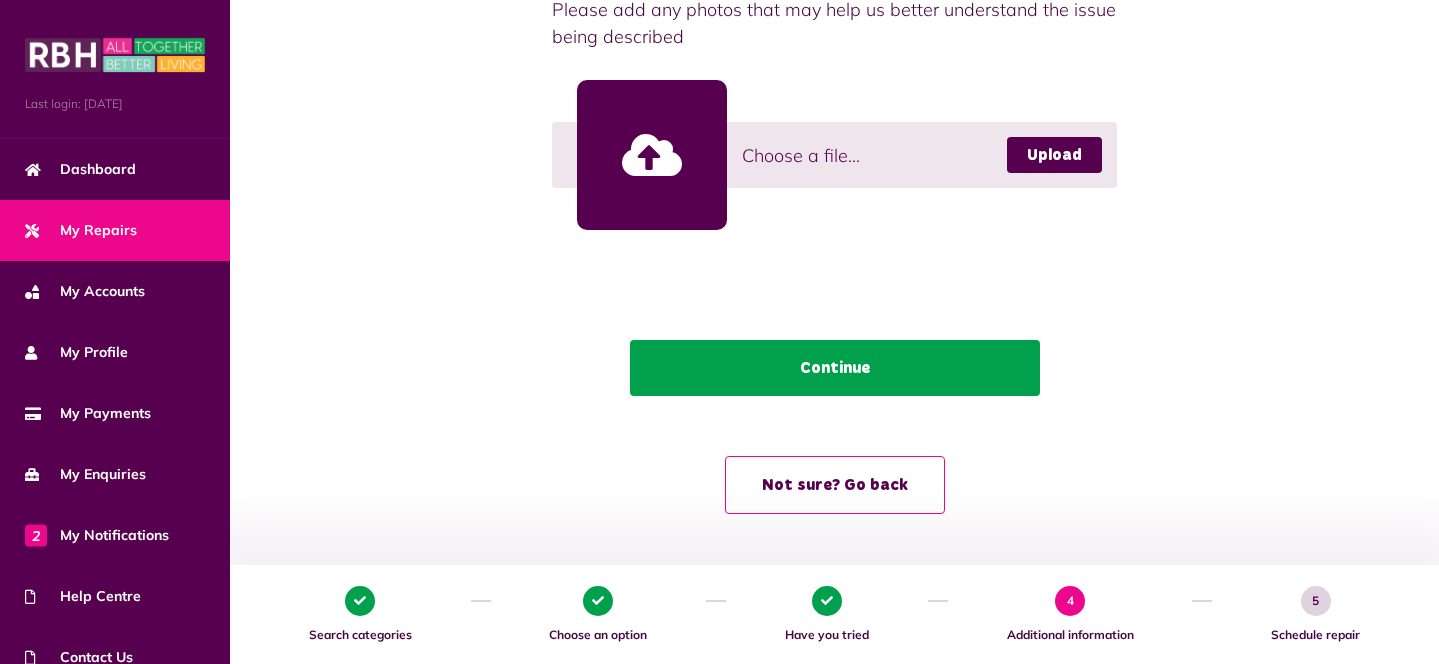 type on "**********" 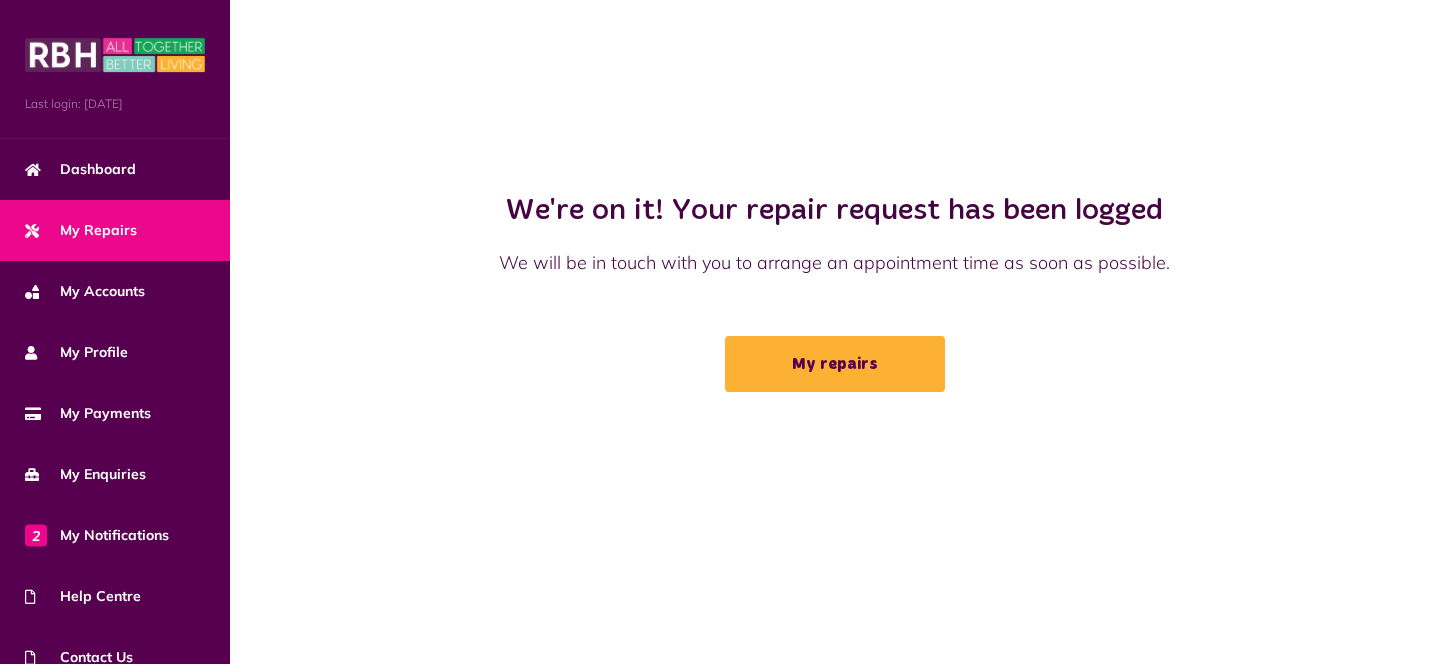 scroll, scrollTop: 0, scrollLeft: 0, axis: both 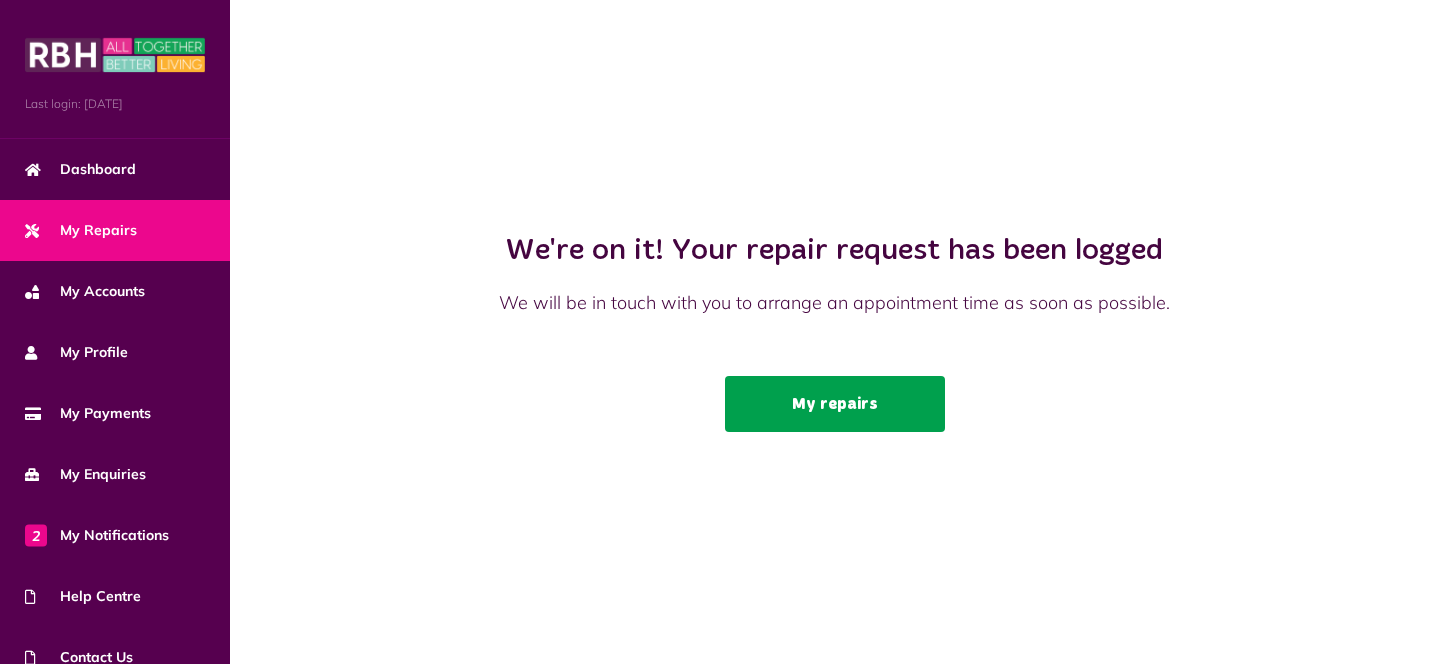click on "My repairs" 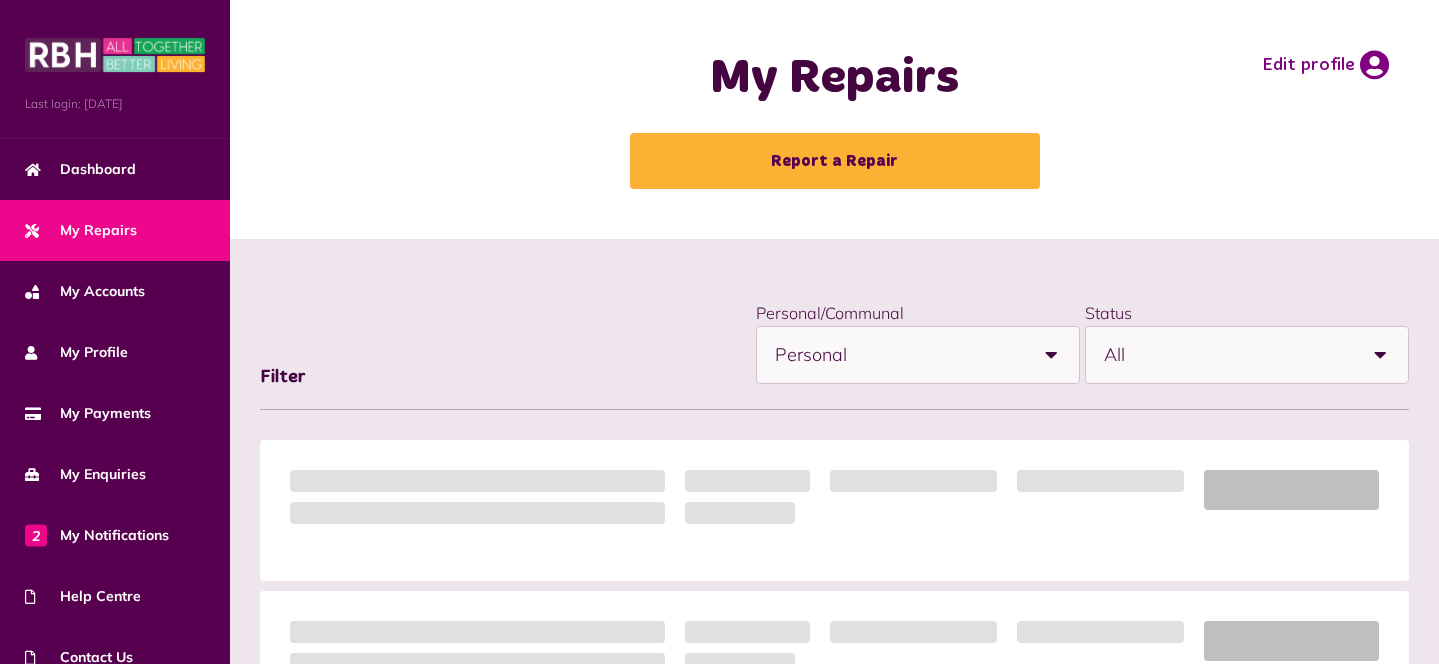 scroll, scrollTop: 0, scrollLeft: 0, axis: both 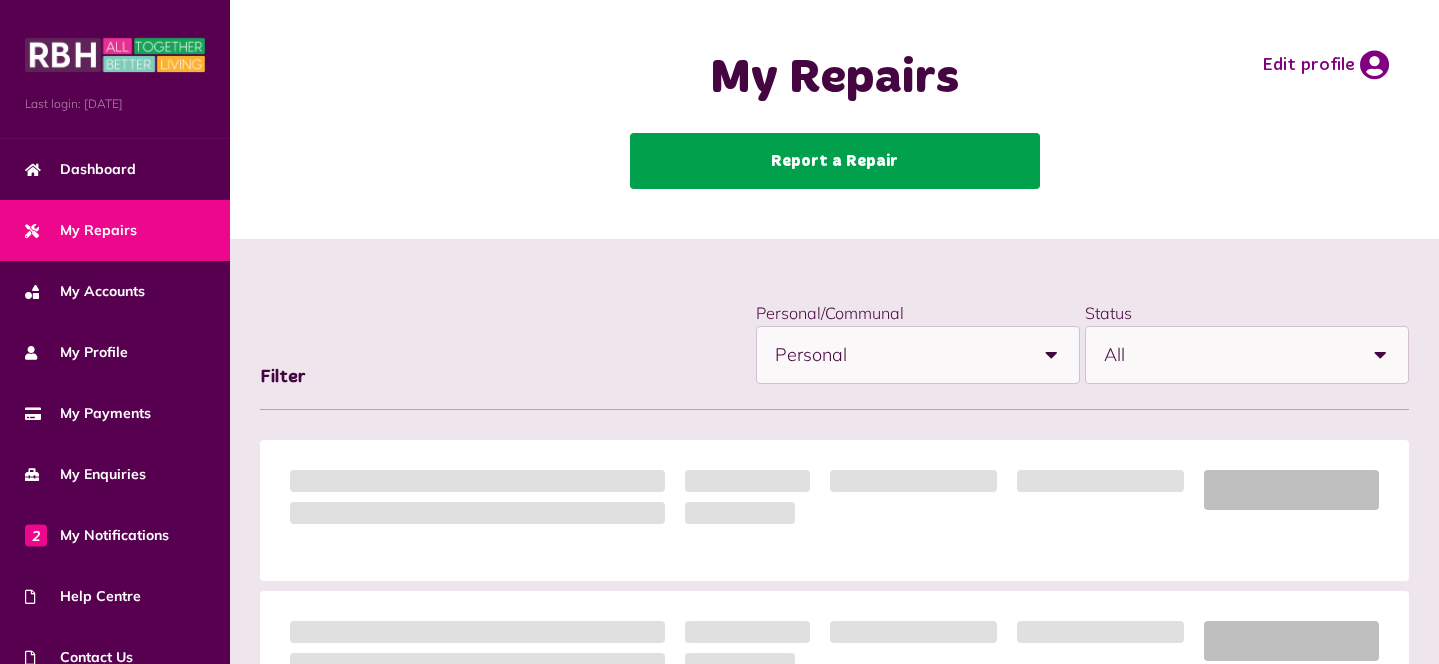 click on "Report a Repair" at bounding box center [835, 161] 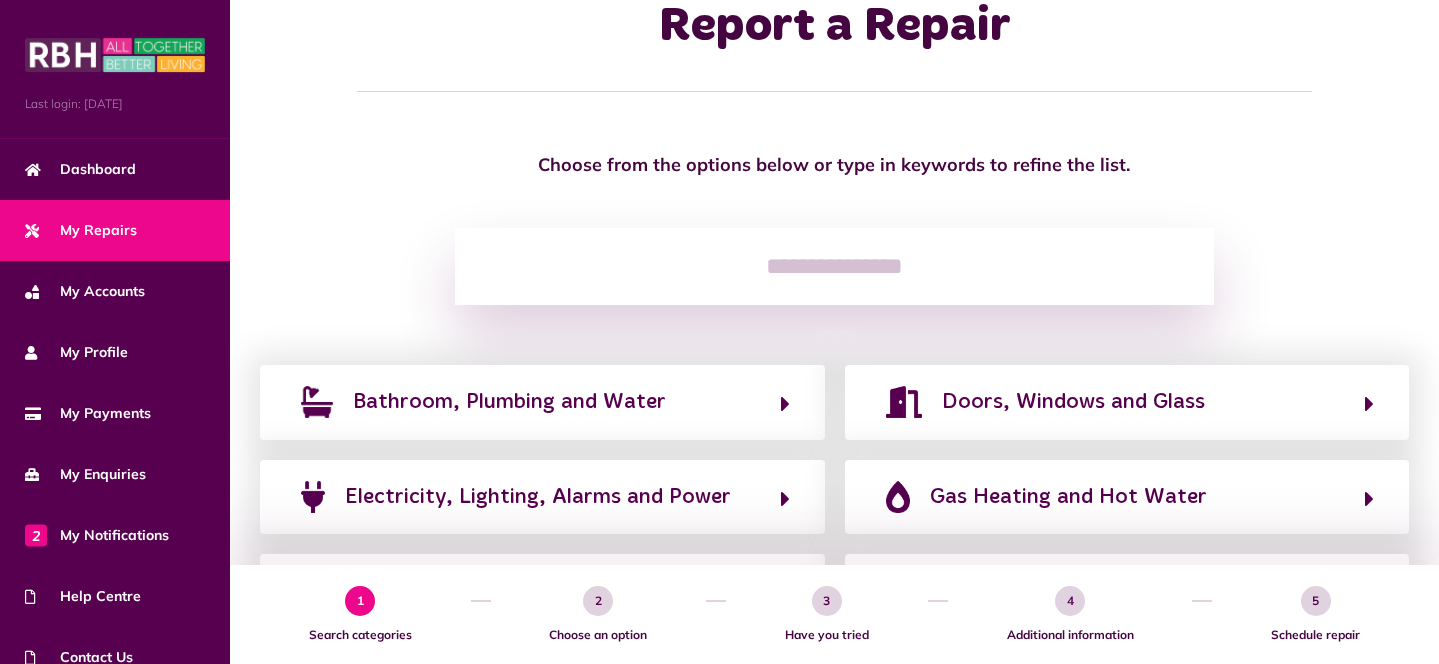 scroll, scrollTop: 74, scrollLeft: 0, axis: vertical 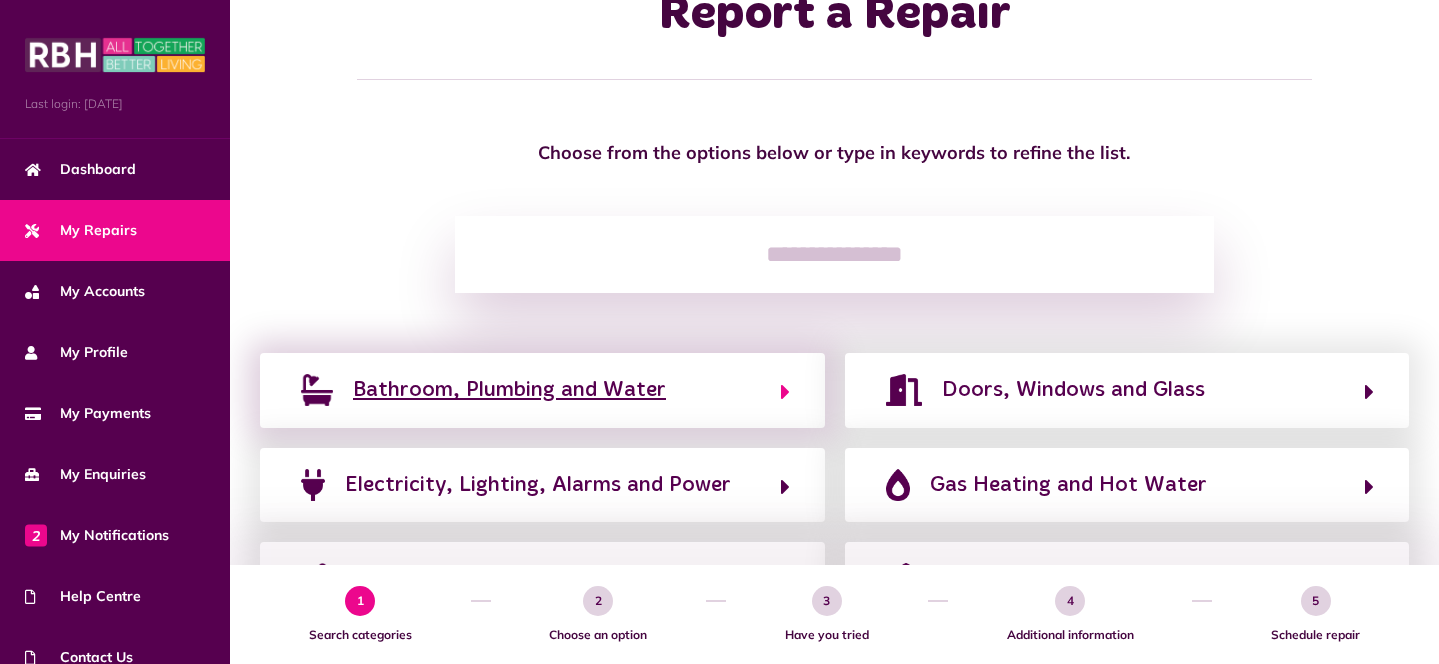 click on "Bathroom, Plumbing and Water" 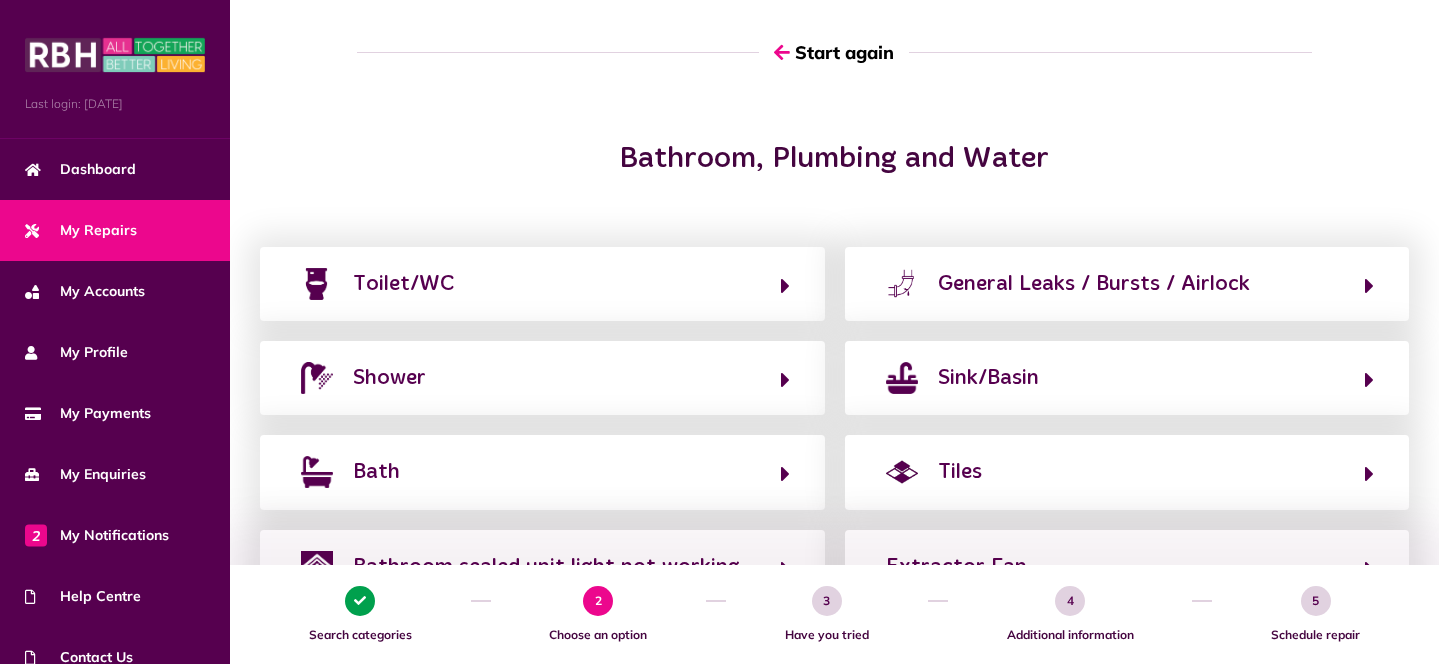 scroll, scrollTop: 0, scrollLeft: 0, axis: both 